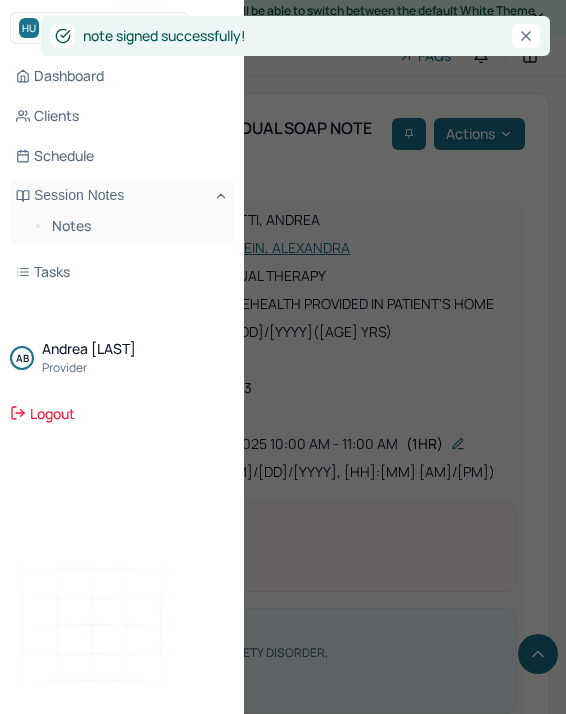 scroll, scrollTop: 3220, scrollLeft: 0, axis: vertical 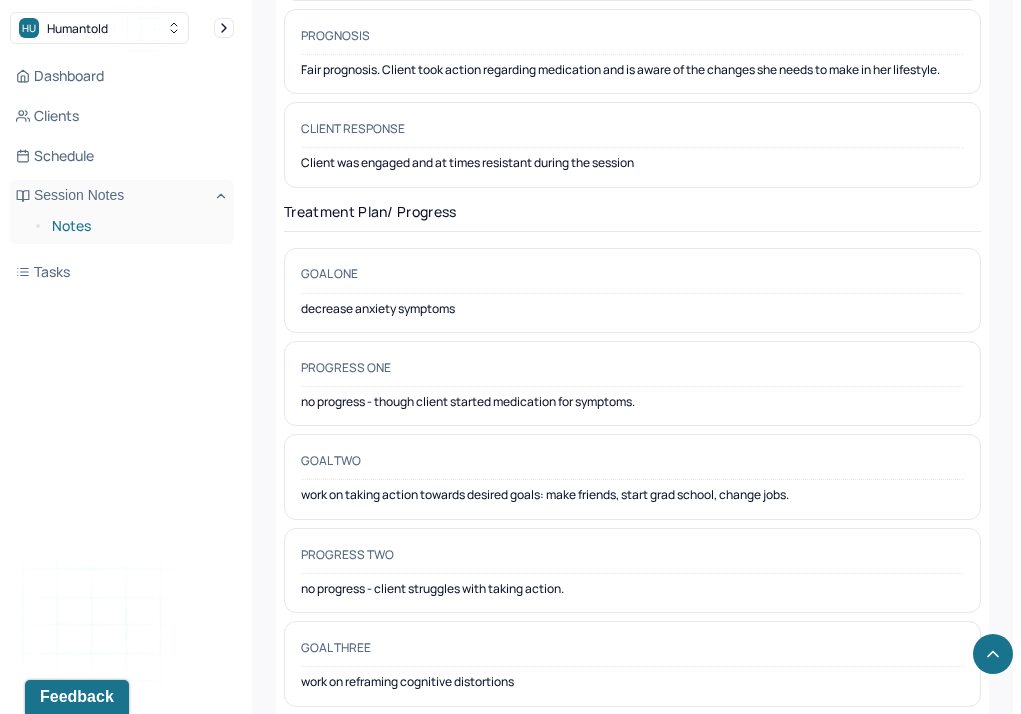 click on "Notes" at bounding box center [135, 226] 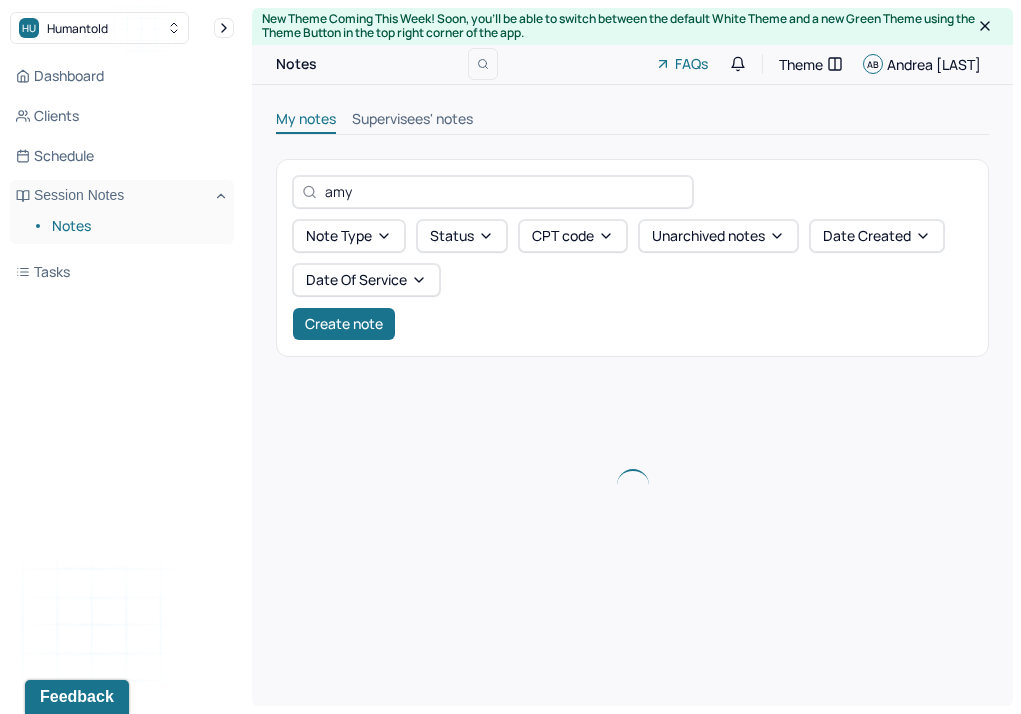 scroll, scrollTop: 0, scrollLeft: 0, axis: both 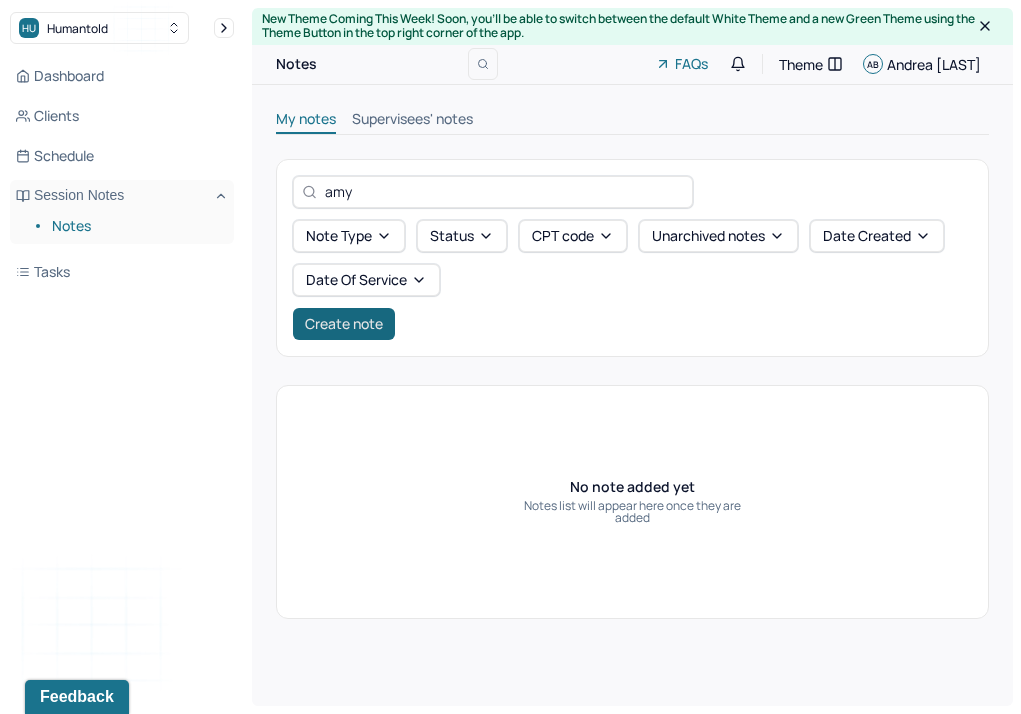 click on "Create note" at bounding box center (344, 324) 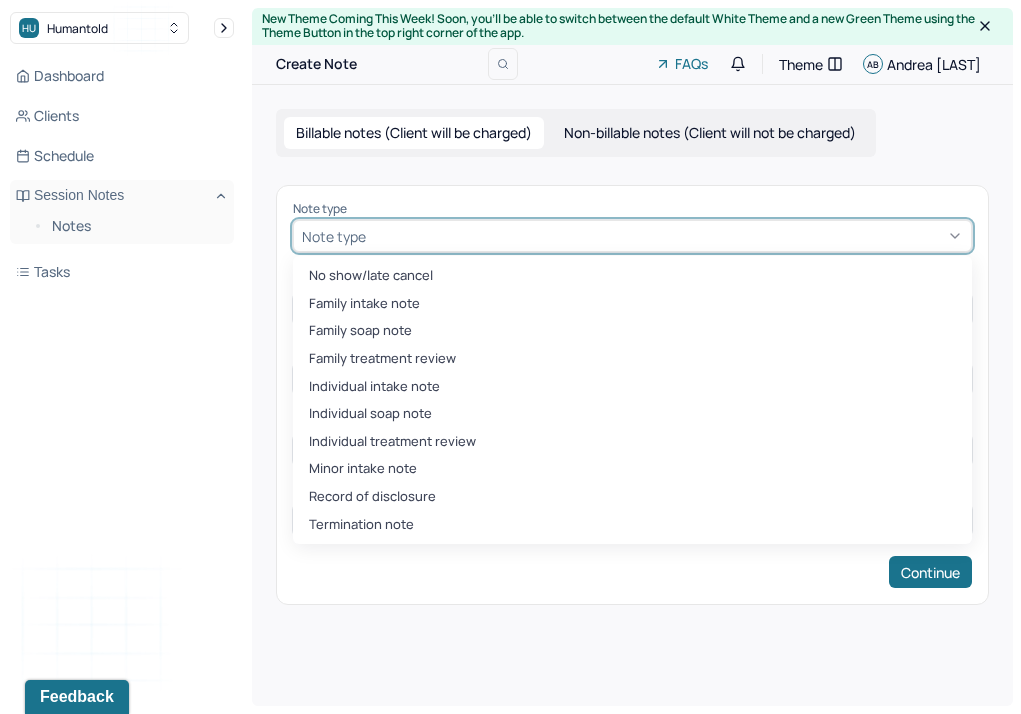 click on "Note type" at bounding box center (334, 236) 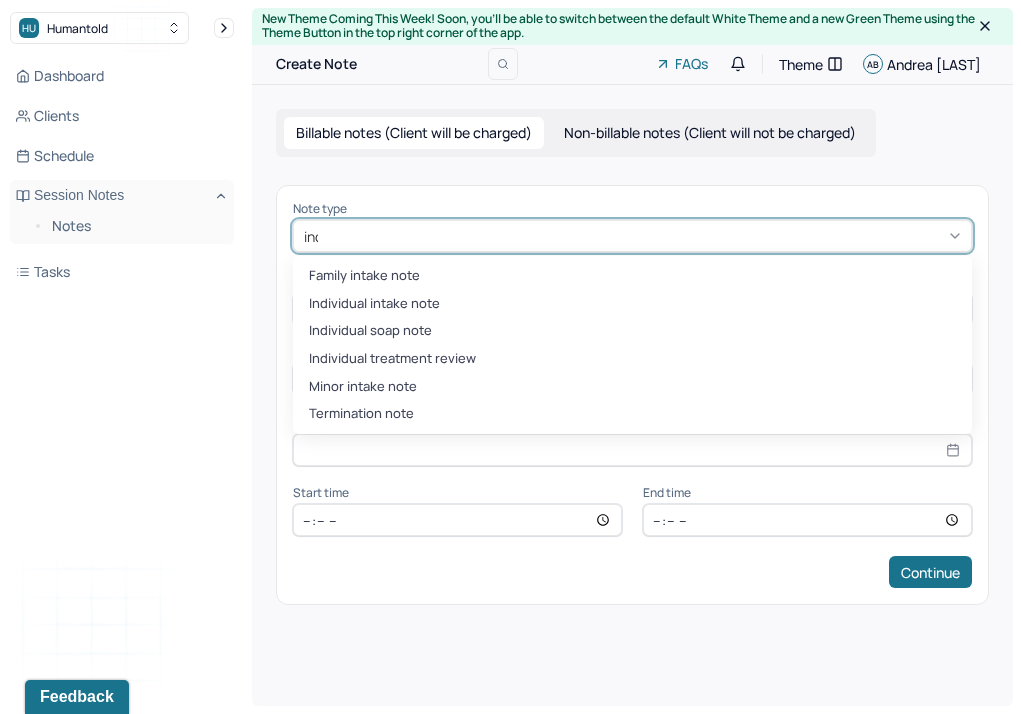 type on "indi" 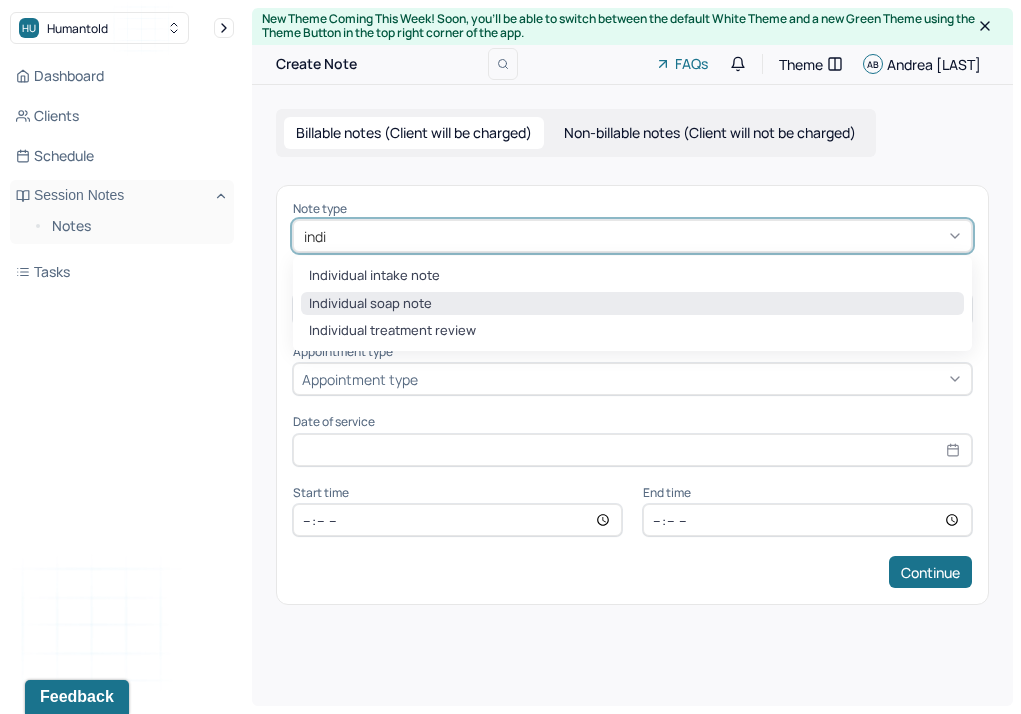 click on "Individual soap note" at bounding box center [632, 304] 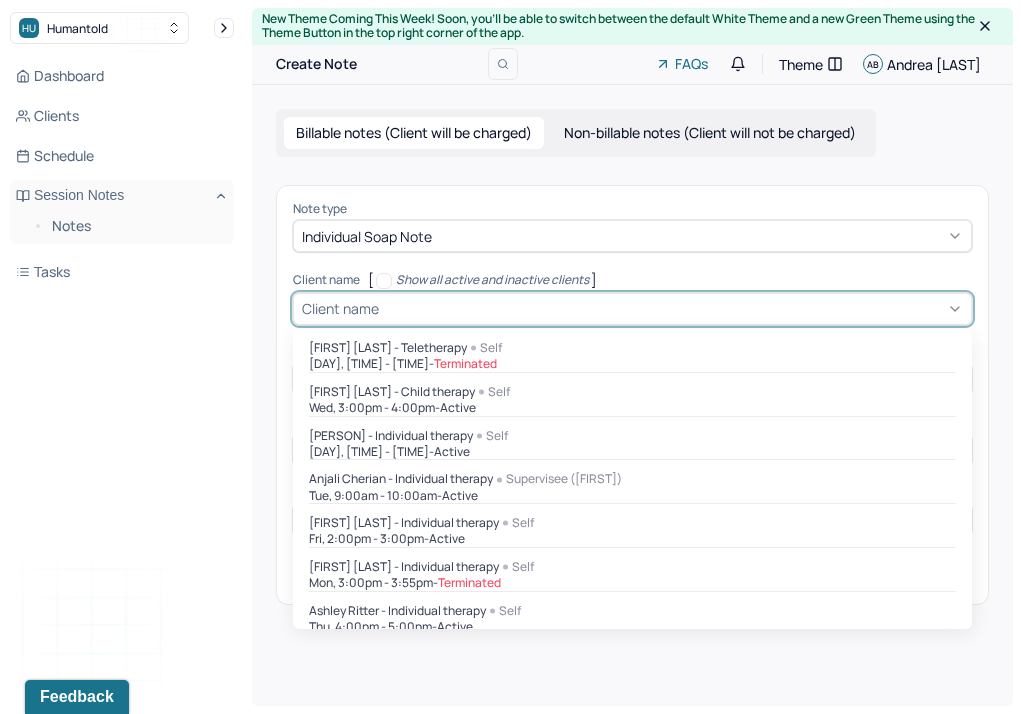 click on "Client name" at bounding box center [632, 309] 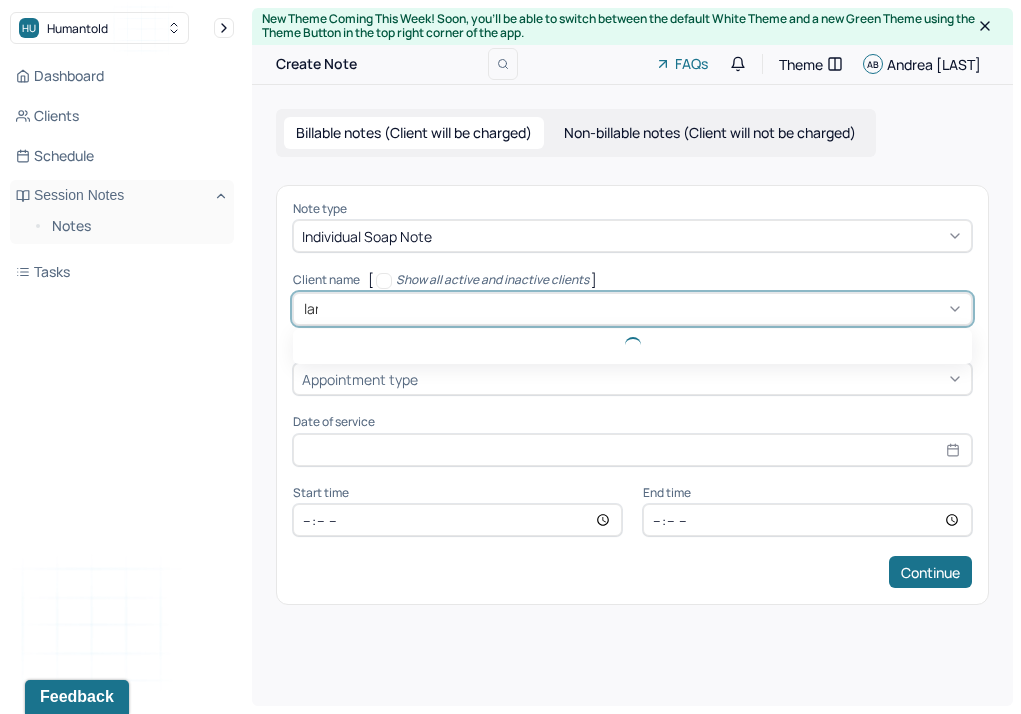 type on "[FIRST]" 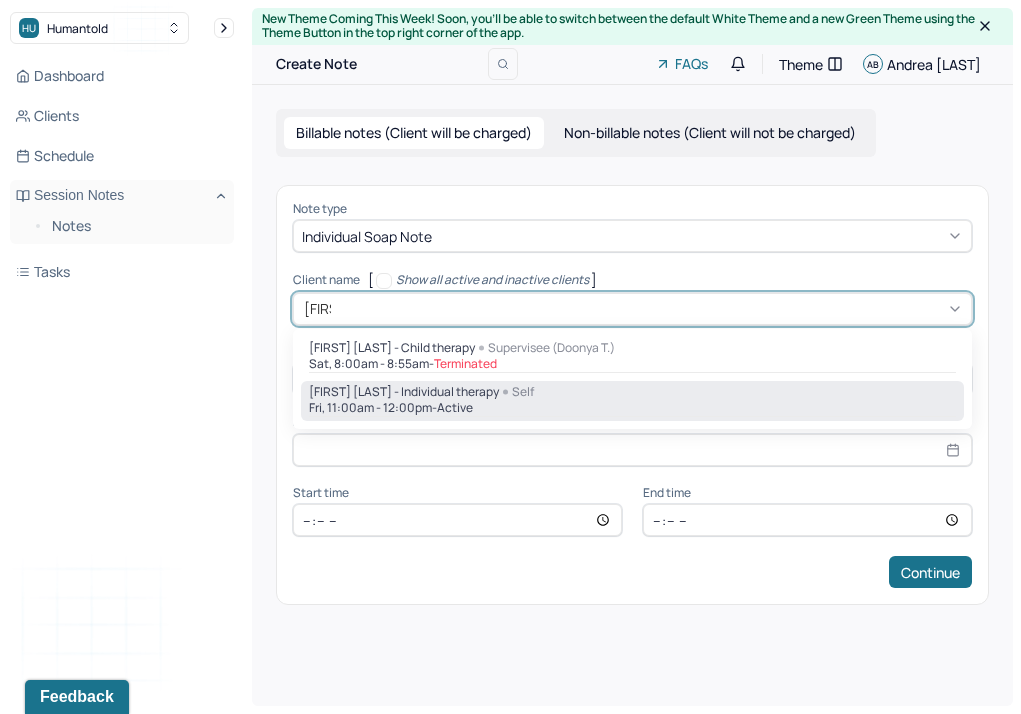 click on "Fri, 11:00am - 12:00pm  -  active" at bounding box center (632, 408) 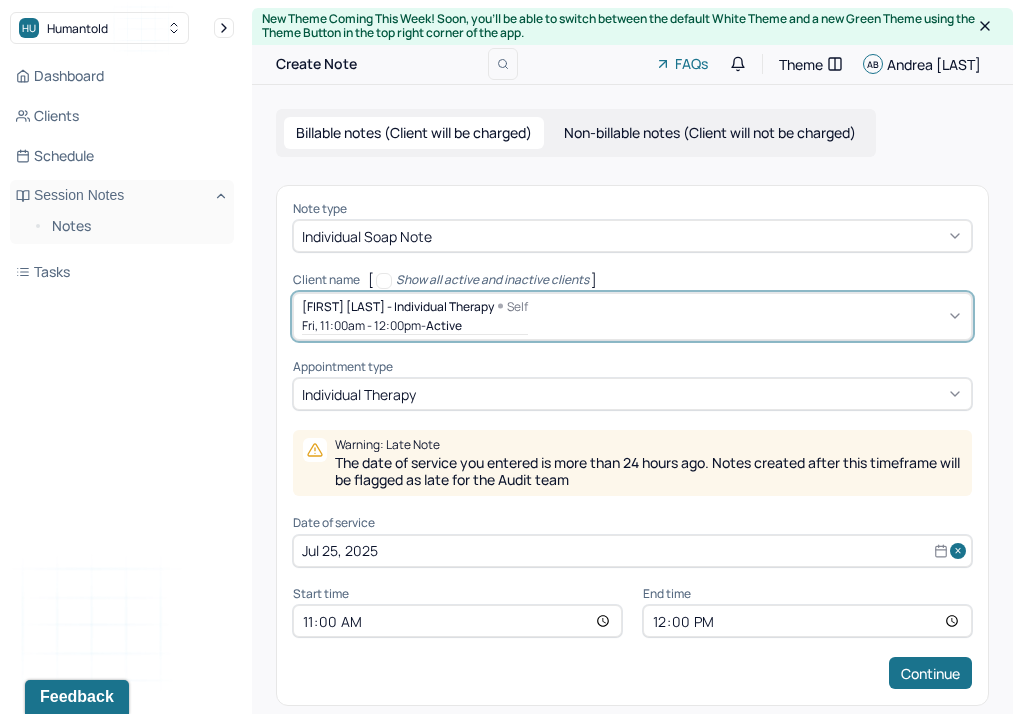scroll, scrollTop: 21, scrollLeft: 0, axis: vertical 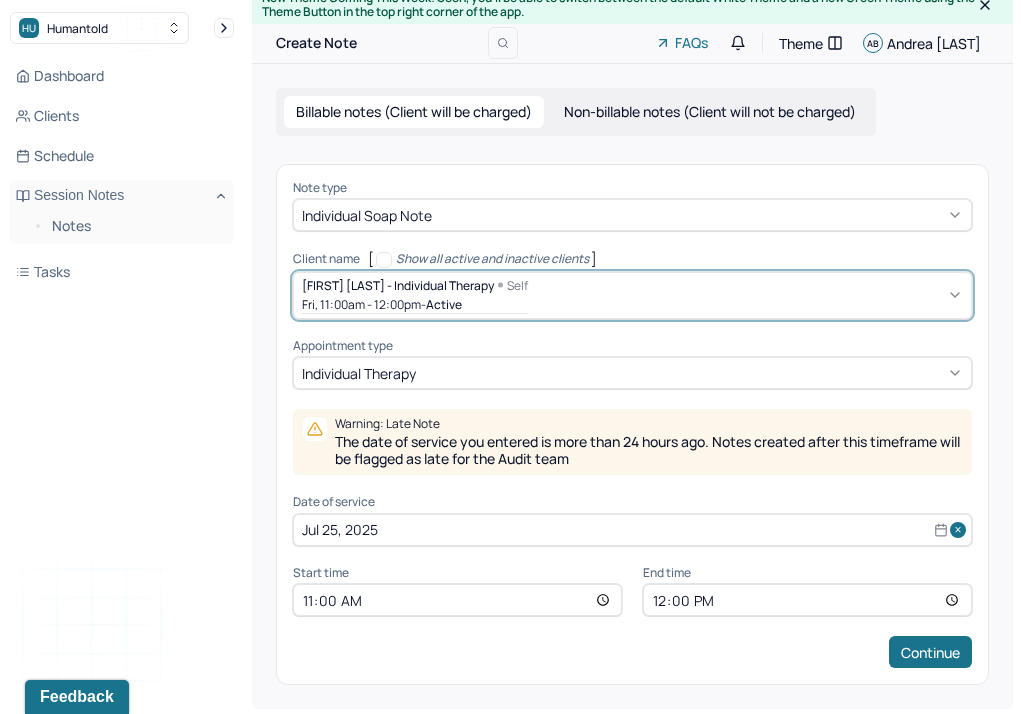 select on "6" 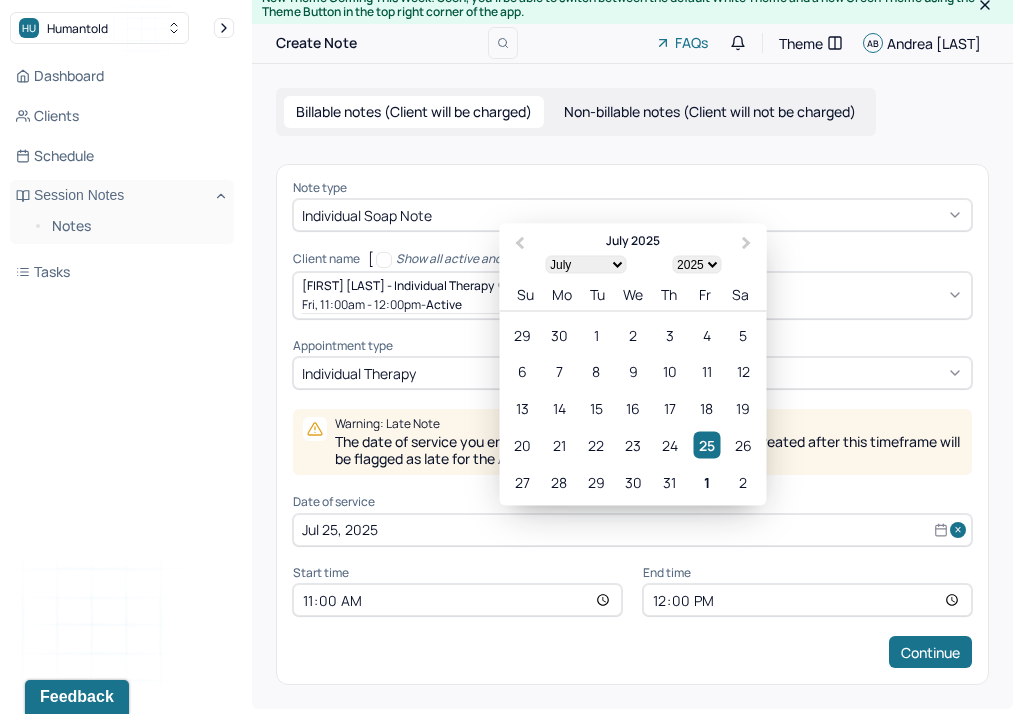 click on "Jul 25, 2025" at bounding box center (632, 530) 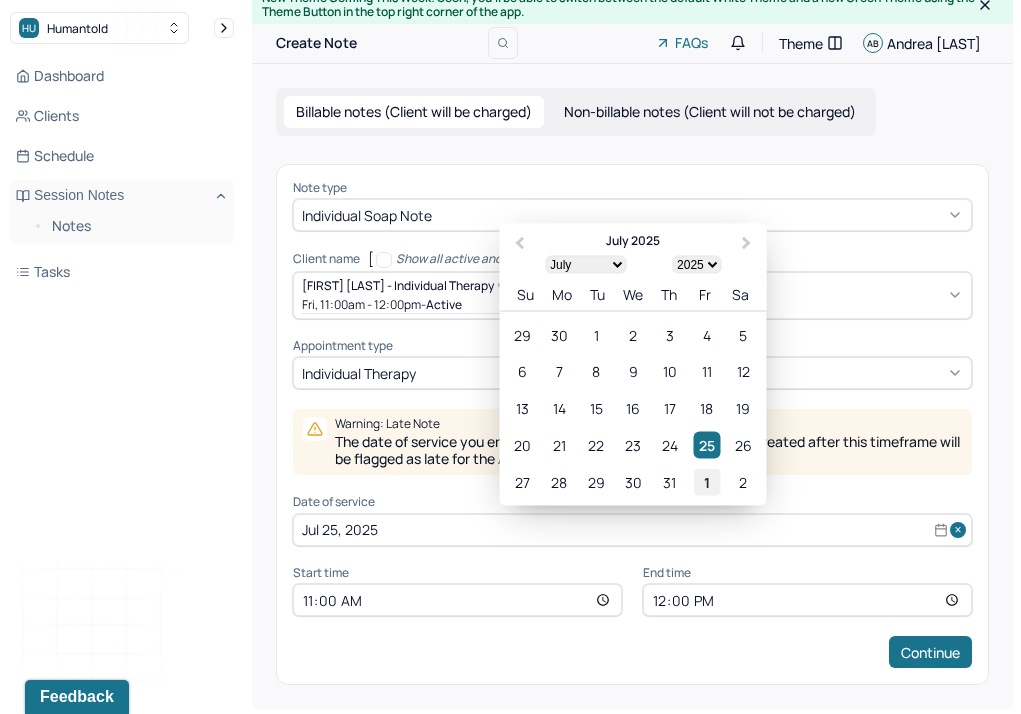click on "1" at bounding box center (706, 481) 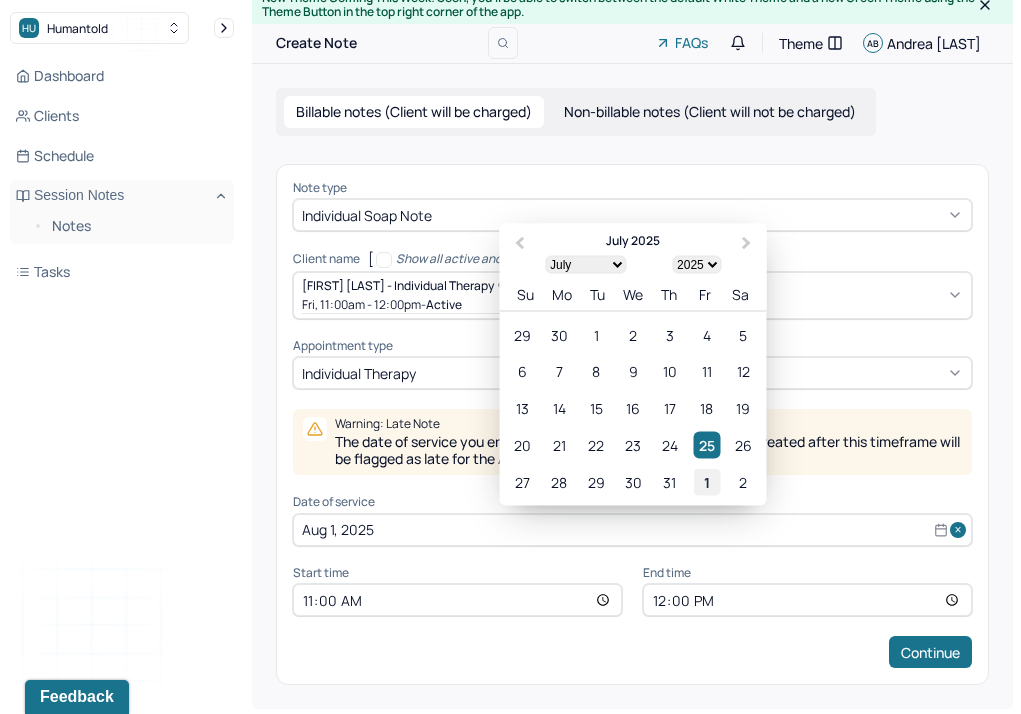 scroll, scrollTop: 0, scrollLeft: 0, axis: both 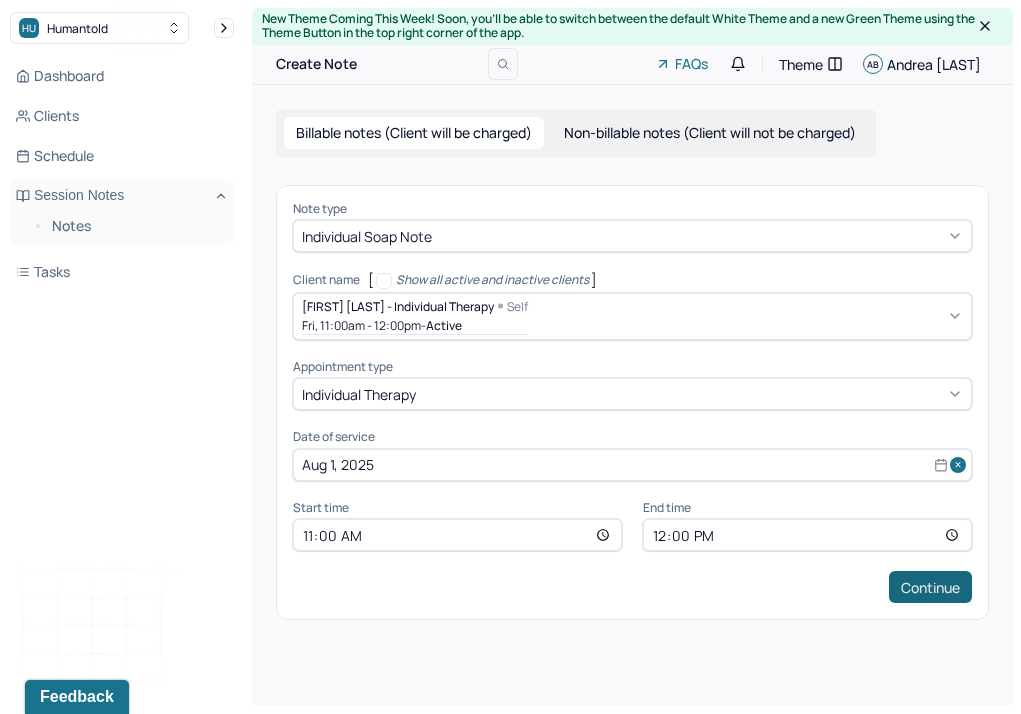 click on "Continue" at bounding box center [930, 587] 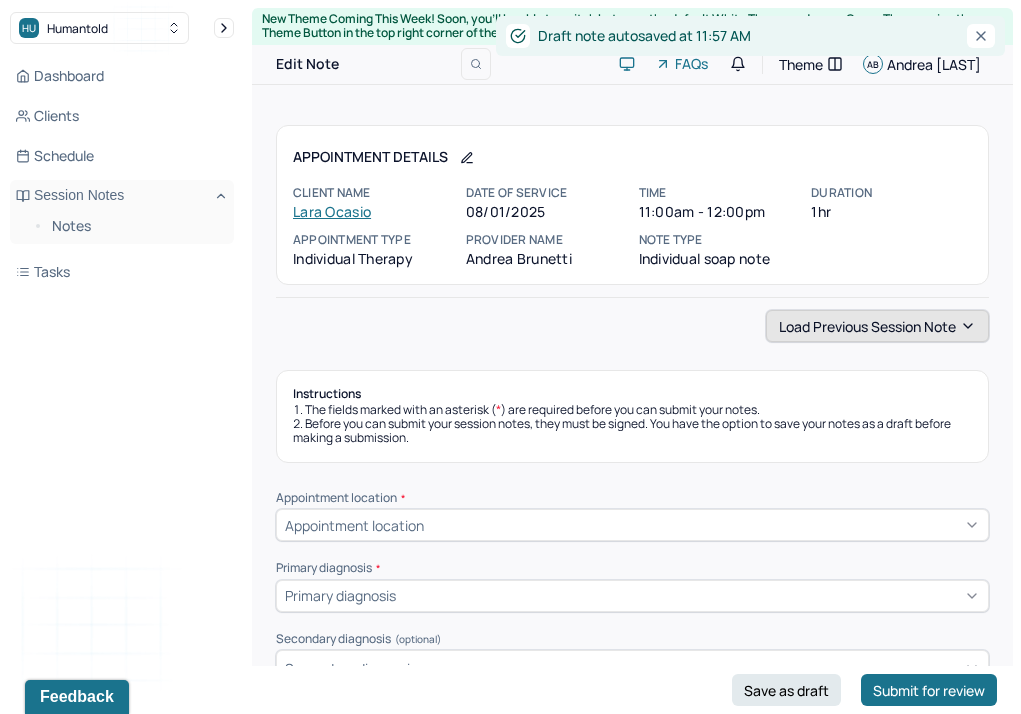 click on "Load previous session note" at bounding box center [877, 326] 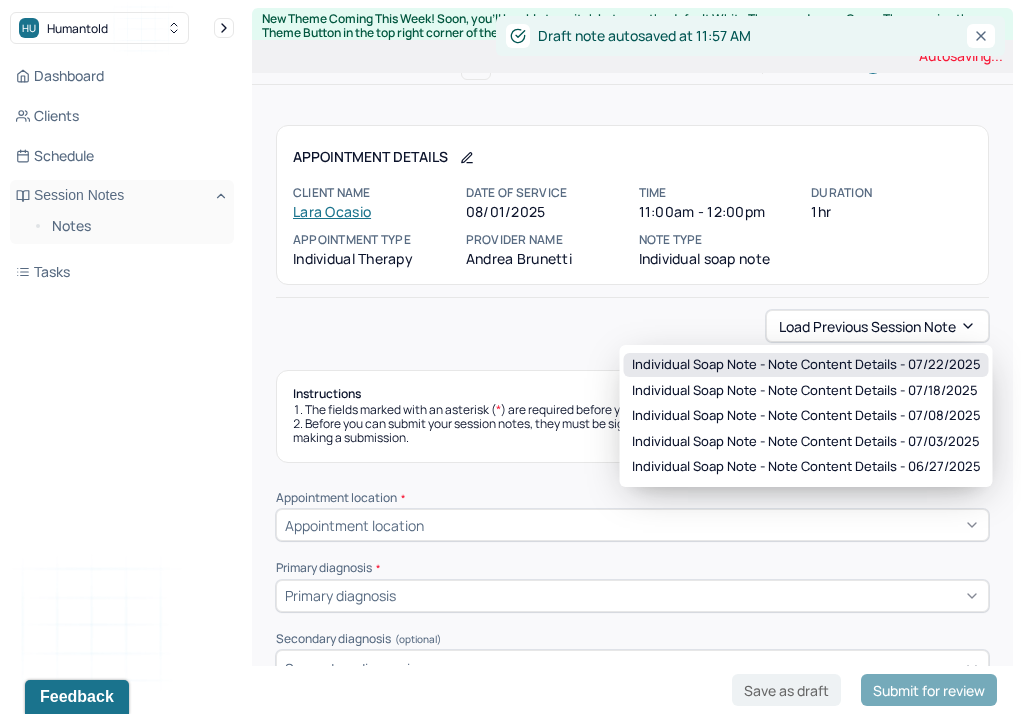 click on "Individual soap note   - Note content Details -   07/22/2025" at bounding box center [806, 365] 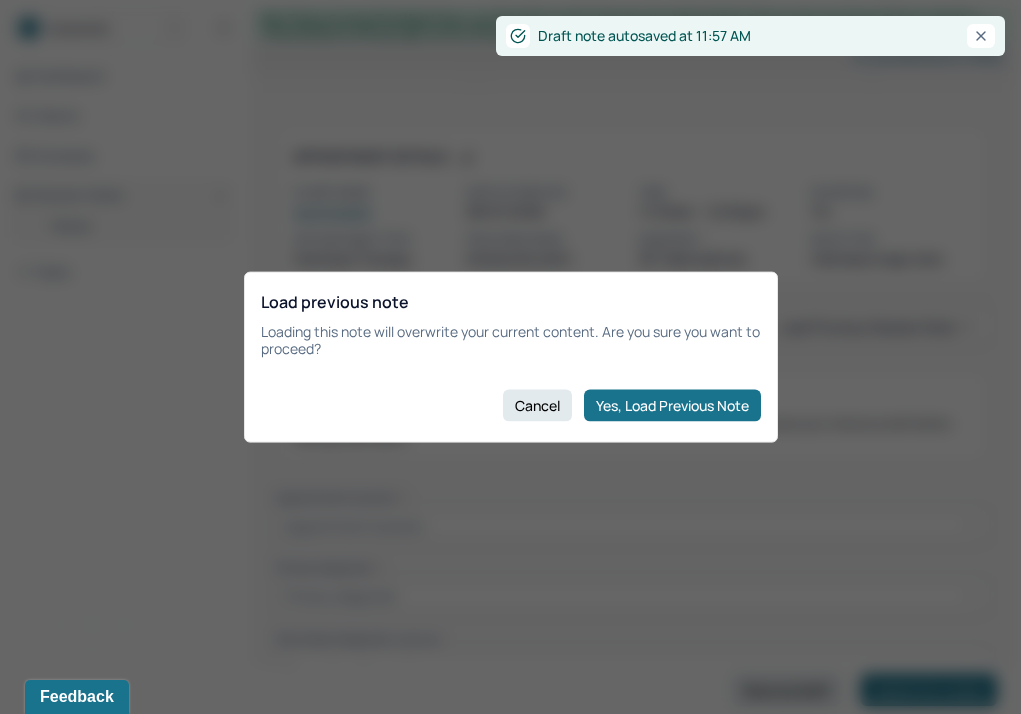 click on "Load previous note Loading this note will overwrite your current content. Are you sure you want to proceed? Cancel Yes, Load Previous Note" at bounding box center (511, 357) 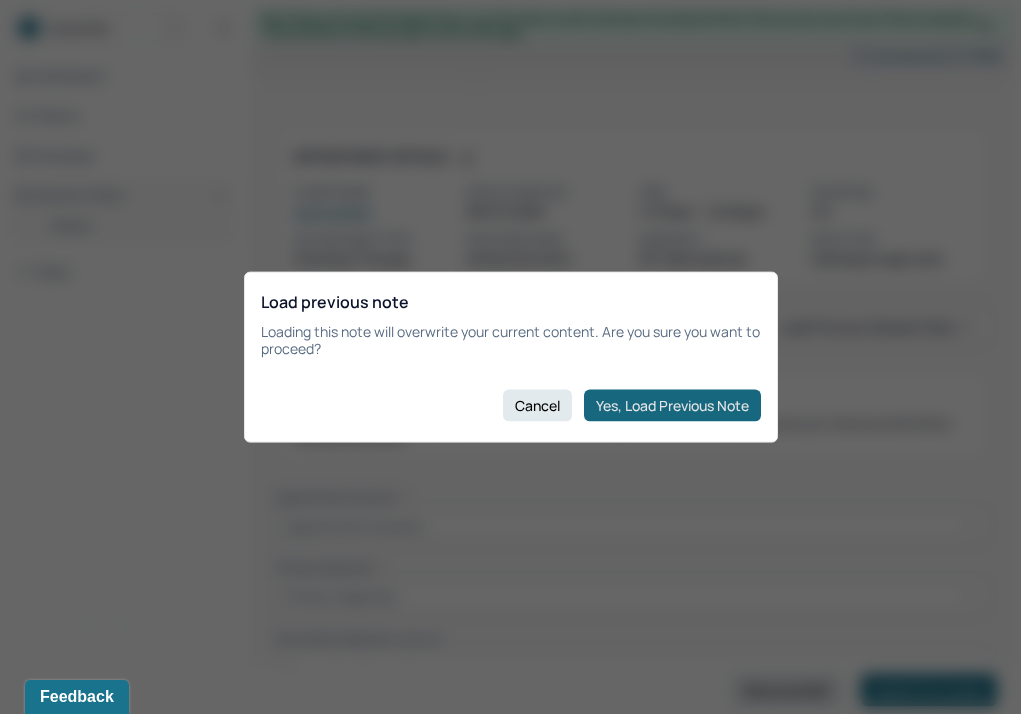 click on "Yes, Load Previous Note" at bounding box center (672, 405) 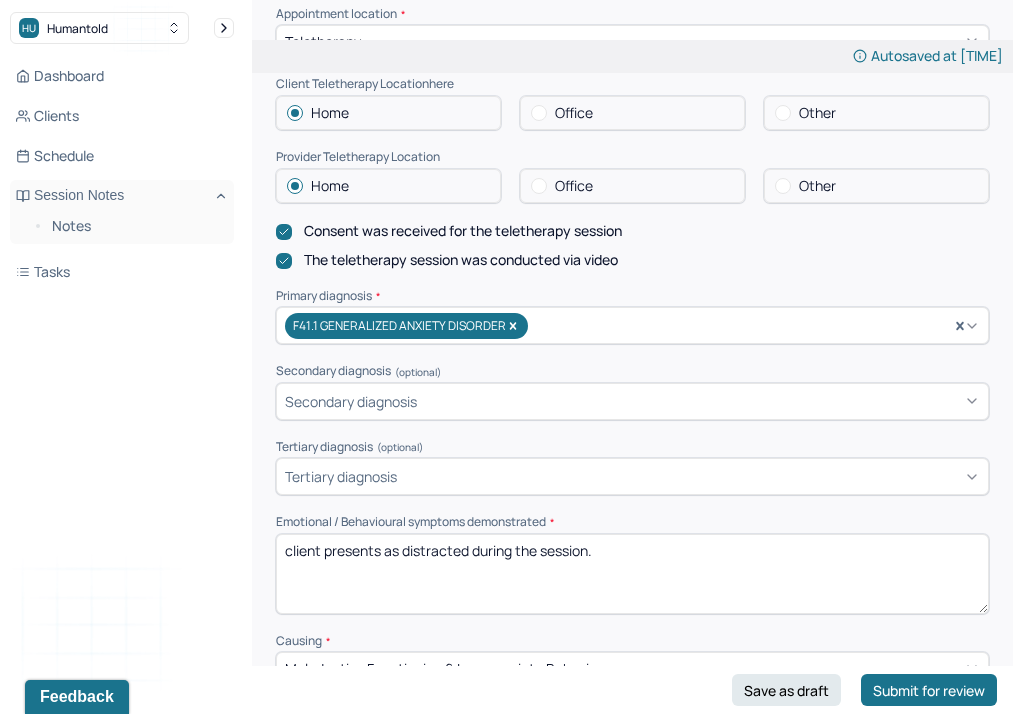 scroll, scrollTop: 555, scrollLeft: 0, axis: vertical 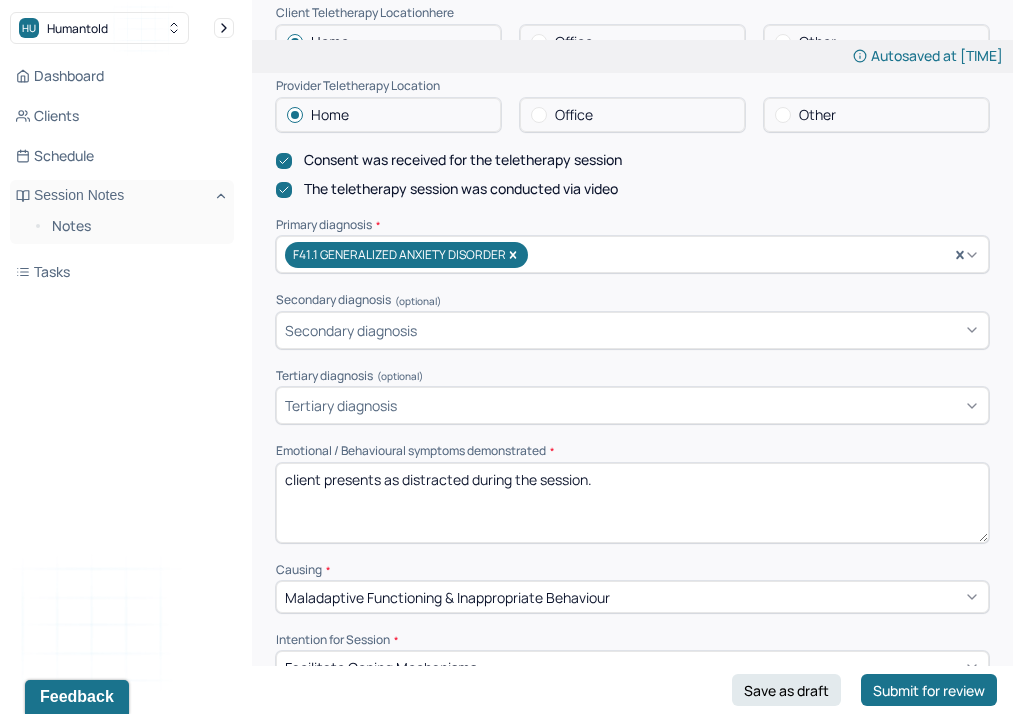 drag, startPoint x: 632, startPoint y: 484, endPoint x: 385, endPoint y: 469, distance: 247.45505 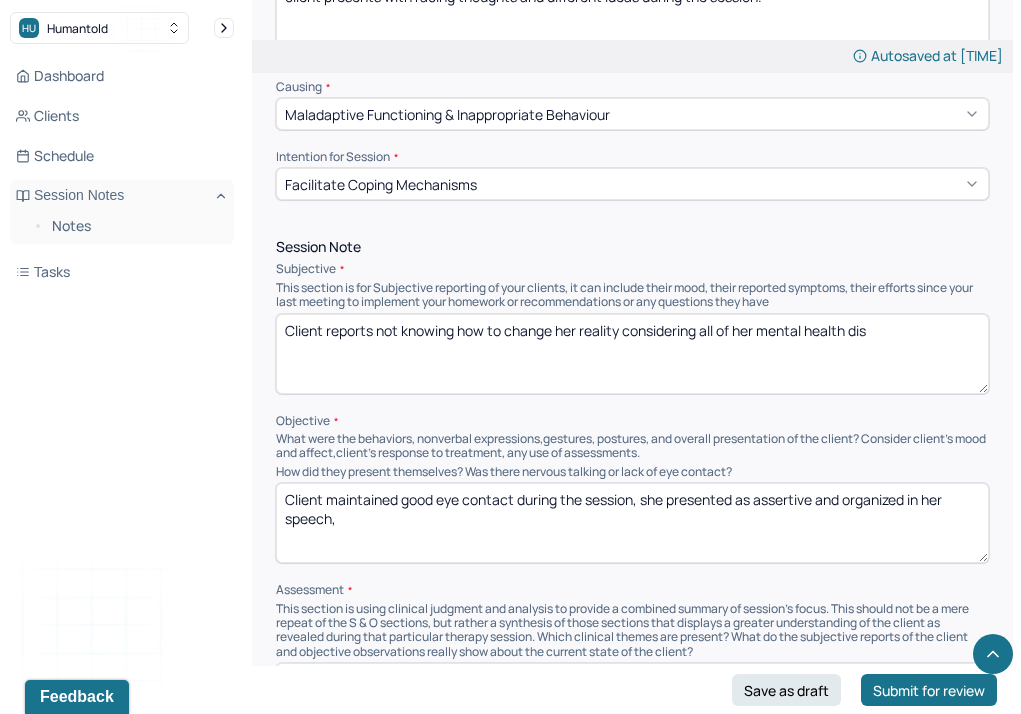 scroll, scrollTop: 1054, scrollLeft: 0, axis: vertical 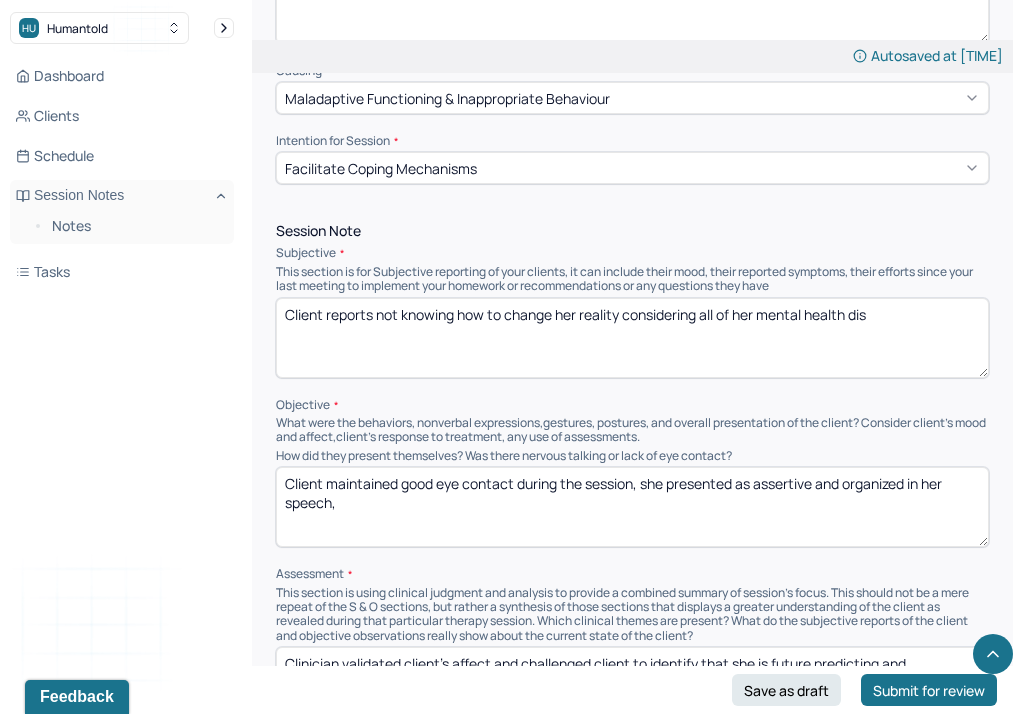 type on "client presents with racing thoughts and different ideas during the session." 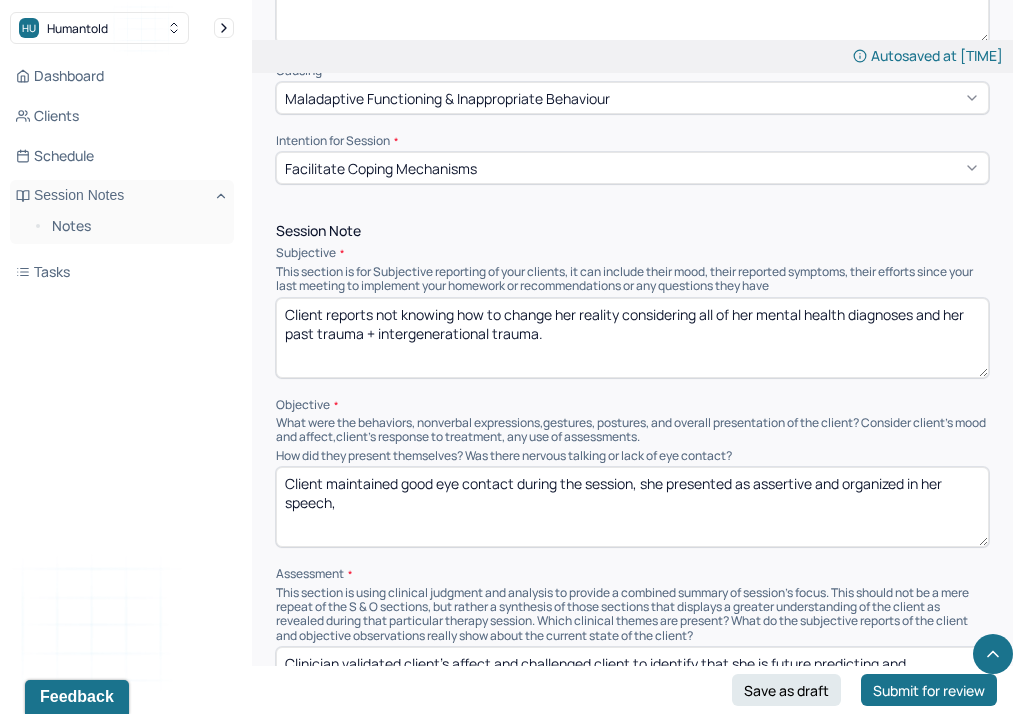 type on "Client reports not knowing how to change her reality considering all of her mental health diagnoses and her past trauma + intergenerational trauma." 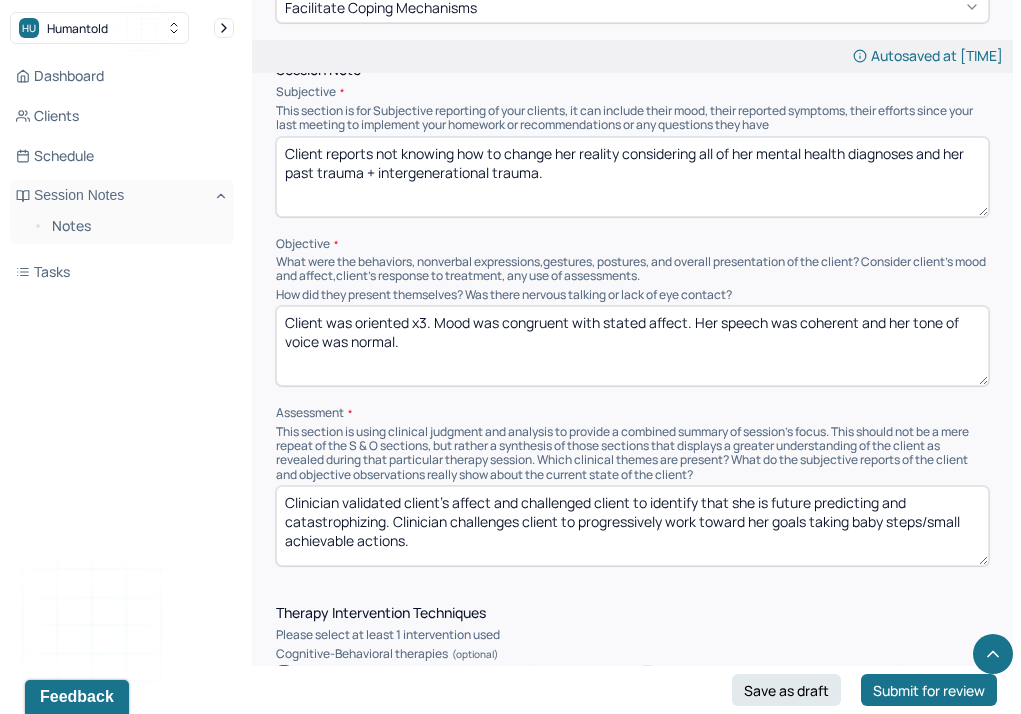 scroll, scrollTop: 1222, scrollLeft: 0, axis: vertical 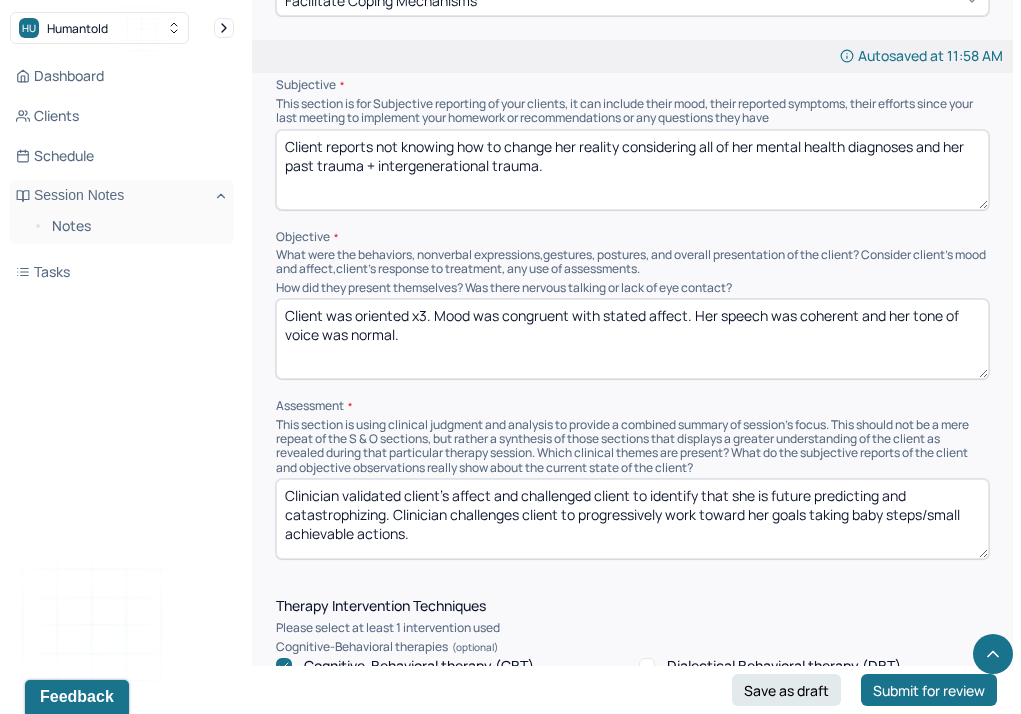 type on "Client was oriented x3. Mood was congruent with stated affect. Her speech was coherent and her tone of voice was normal." 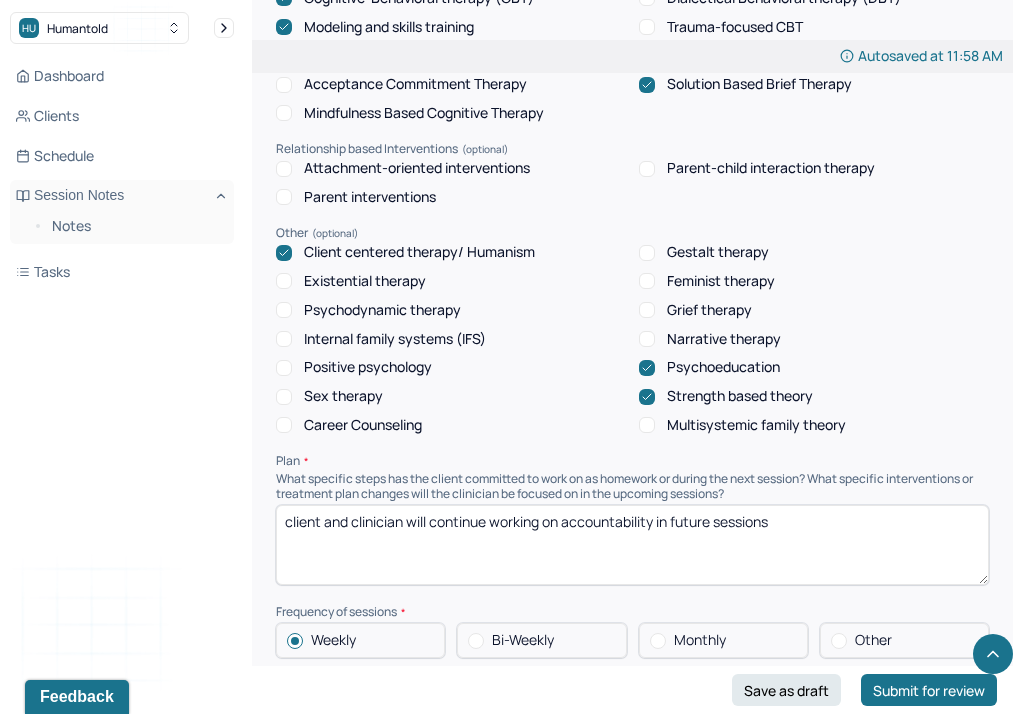 scroll, scrollTop: 2018, scrollLeft: 0, axis: vertical 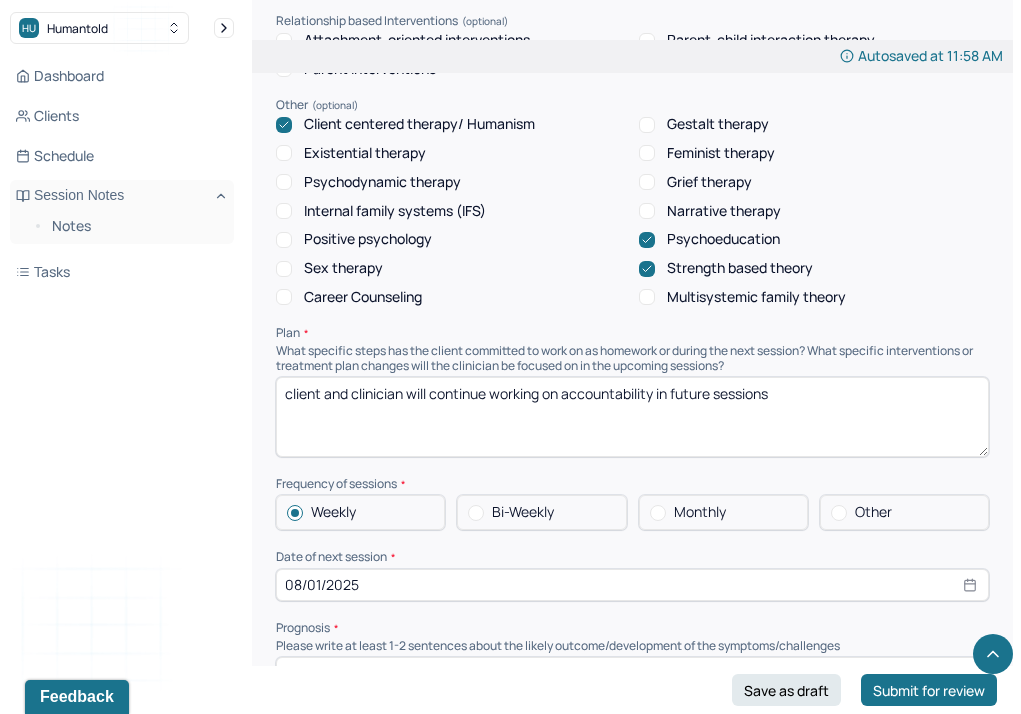 type on "Clinician validated client's affect and prompted client to verbalize how her ideal self would look life, feel like, what she would be doing and with who, to start the process of envisioning self actualization and start working on it." 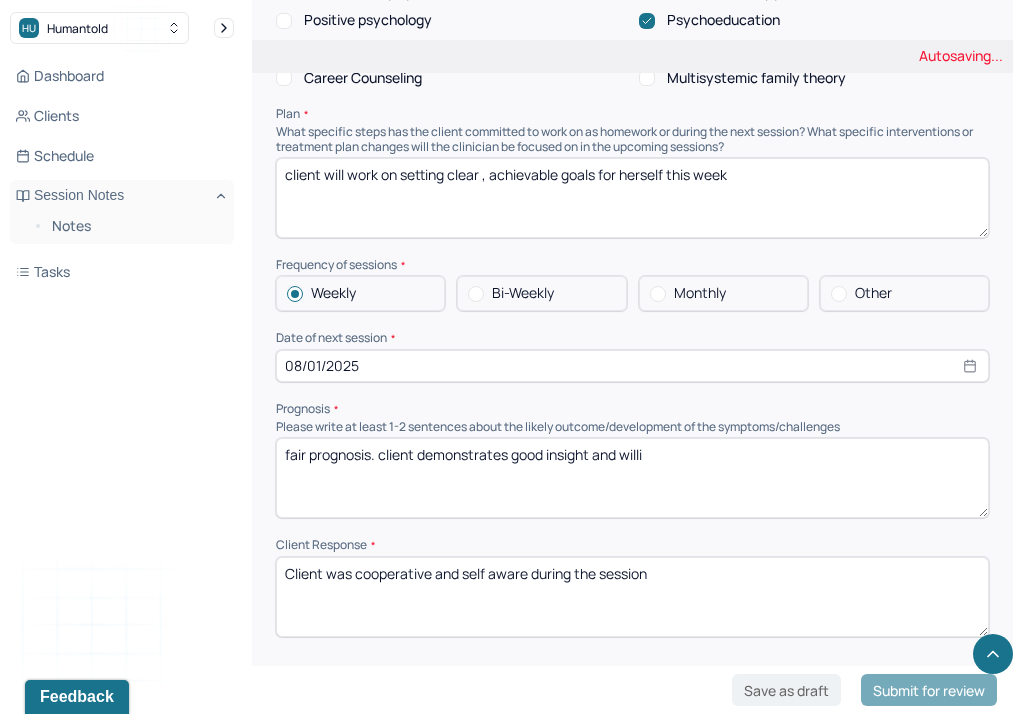 scroll, scrollTop: 2241, scrollLeft: 0, axis: vertical 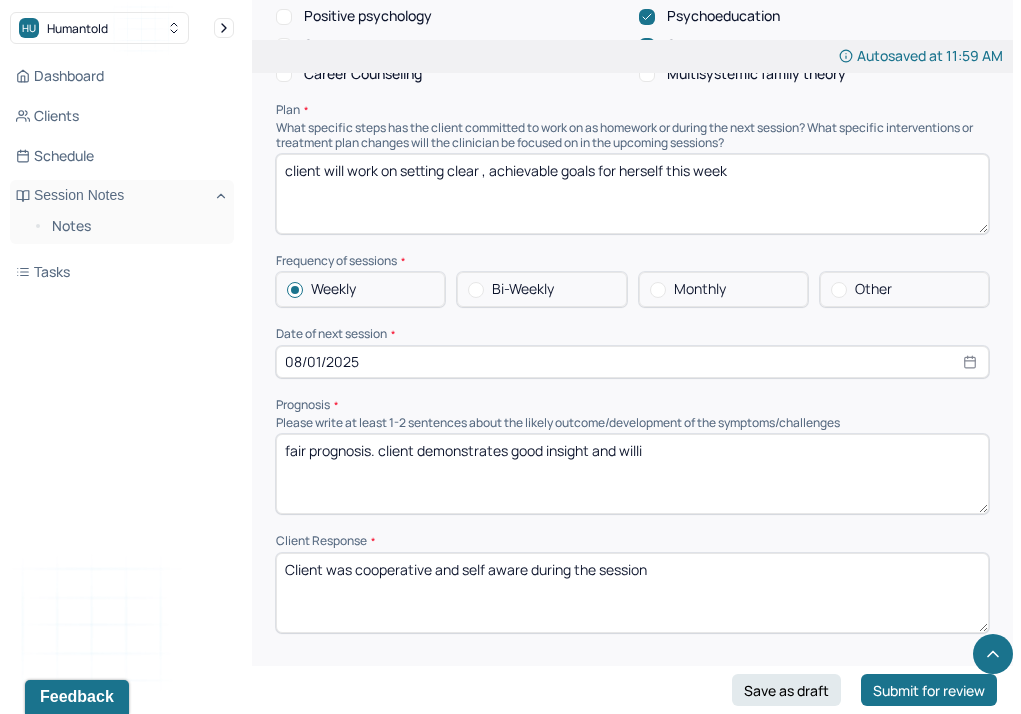 type on "client will work on setting clear , achievable goals for herself this week" 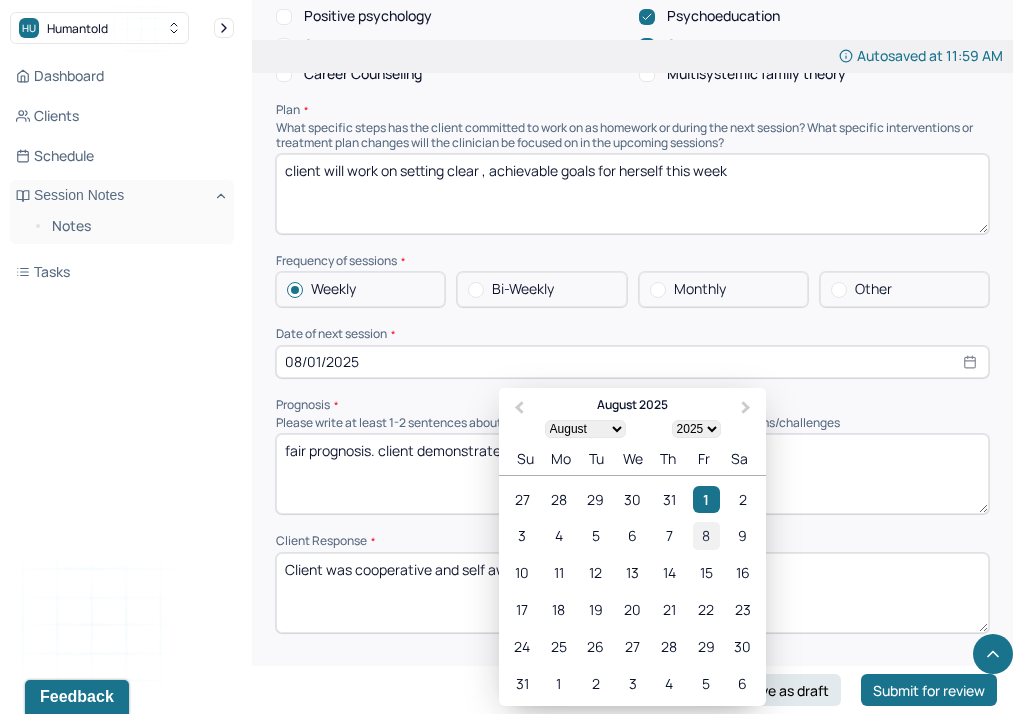 click on "8" at bounding box center [706, 535] 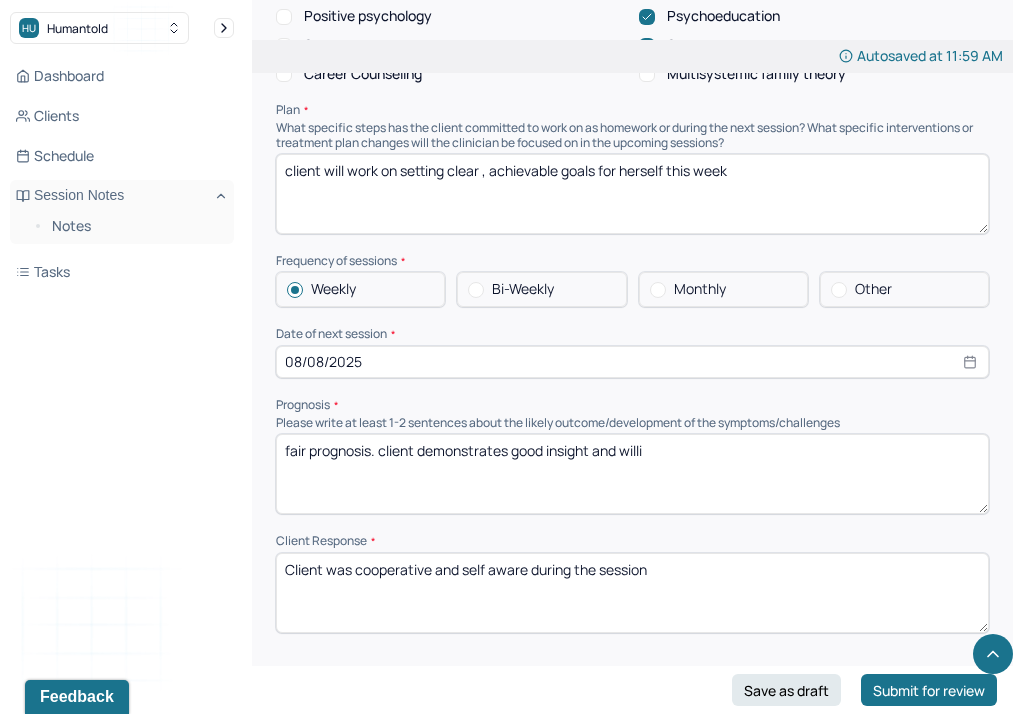 drag, startPoint x: 738, startPoint y: 440, endPoint x: 432, endPoint y: 443, distance: 306.0147 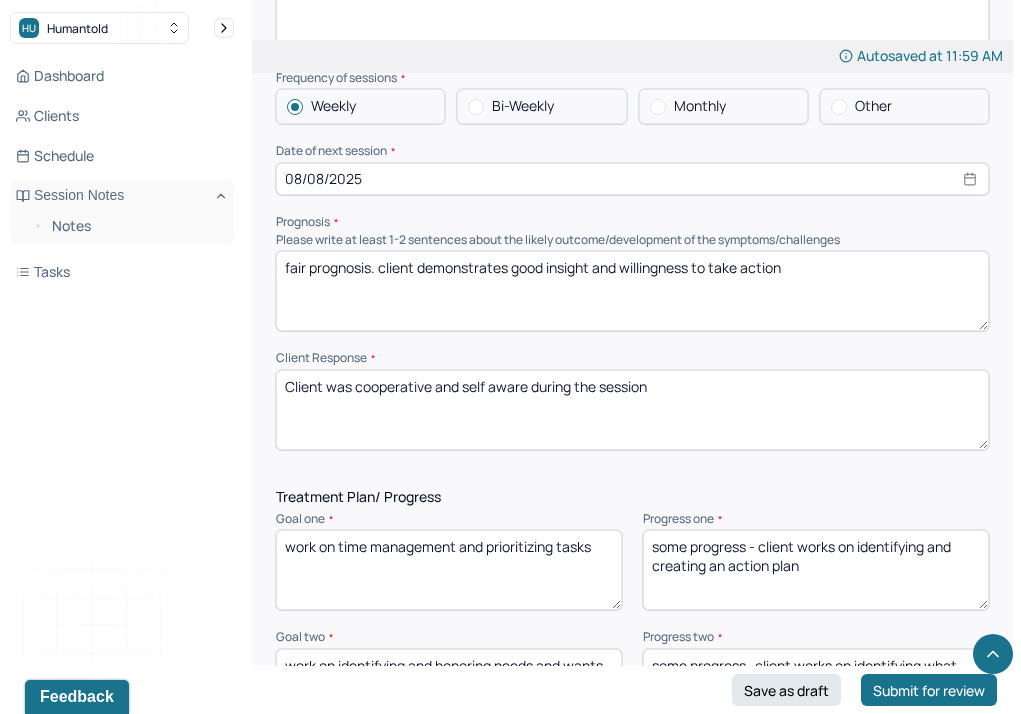 scroll, scrollTop: 2428, scrollLeft: 0, axis: vertical 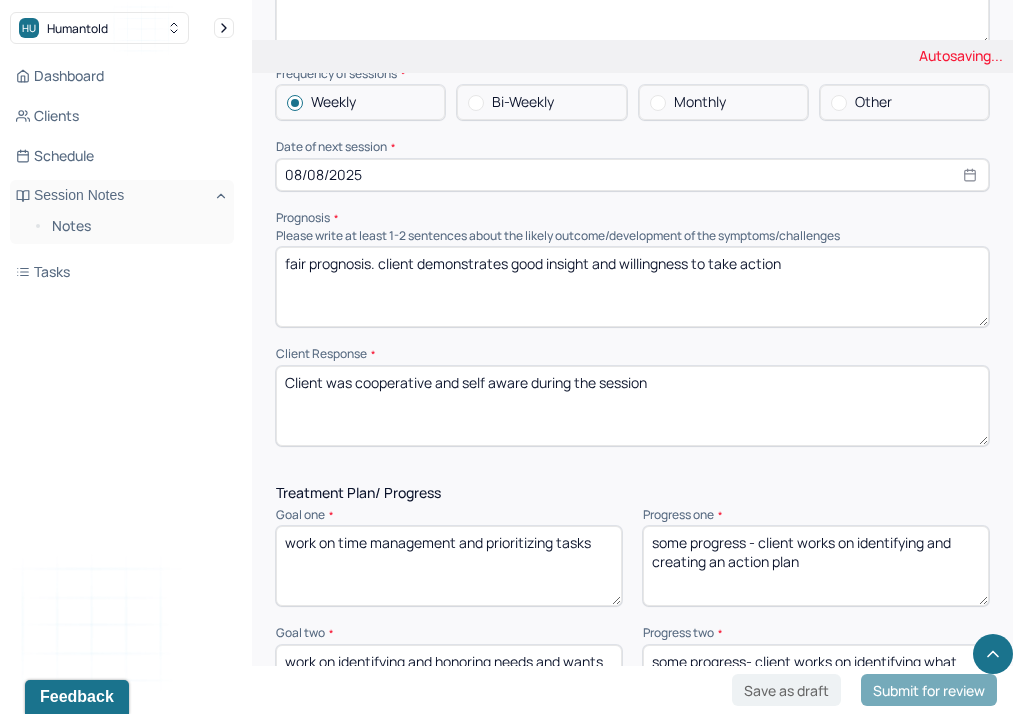 type on "fair prognosis. client demonstrates good insight and willingness to take action" 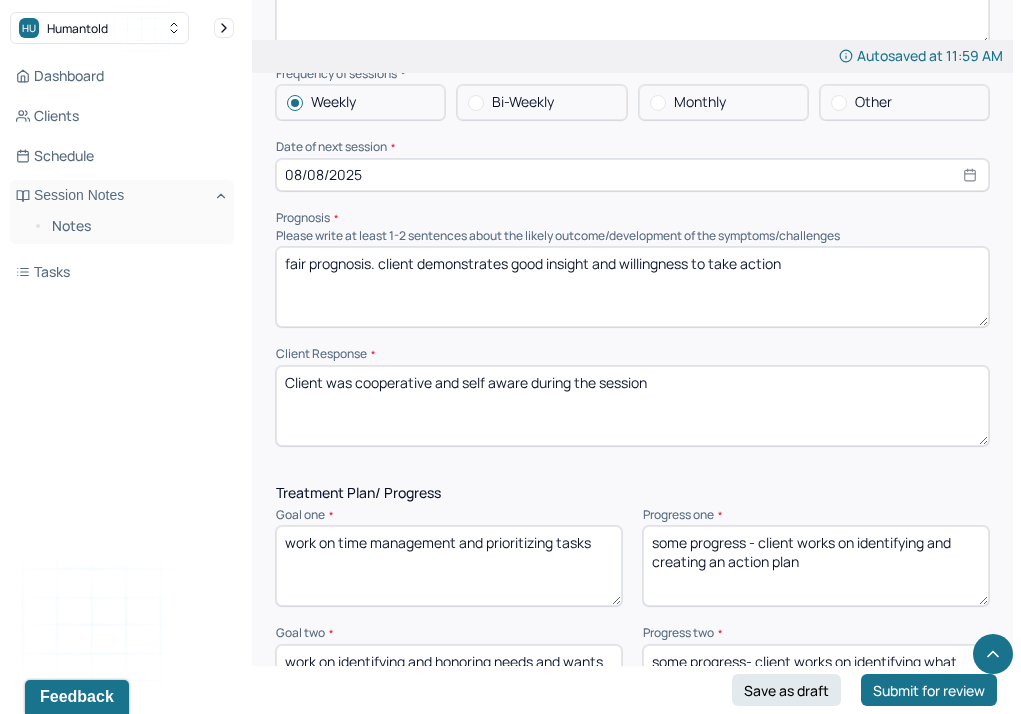 drag, startPoint x: 684, startPoint y: 380, endPoint x: 355, endPoint y: 381, distance: 329.00153 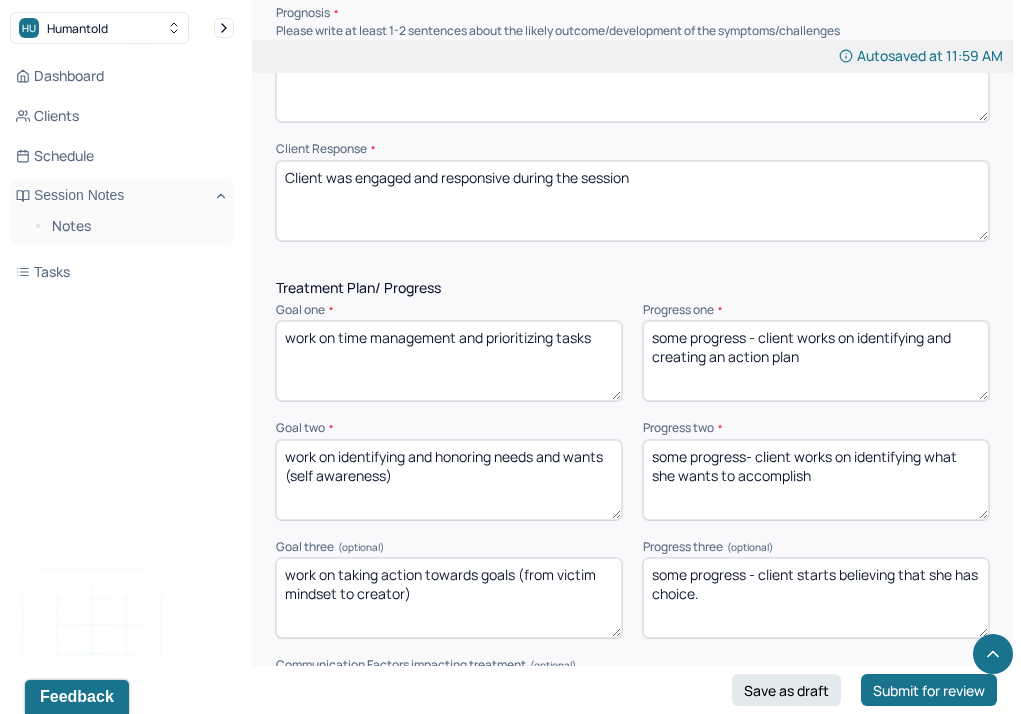 scroll, scrollTop: 2634, scrollLeft: 0, axis: vertical 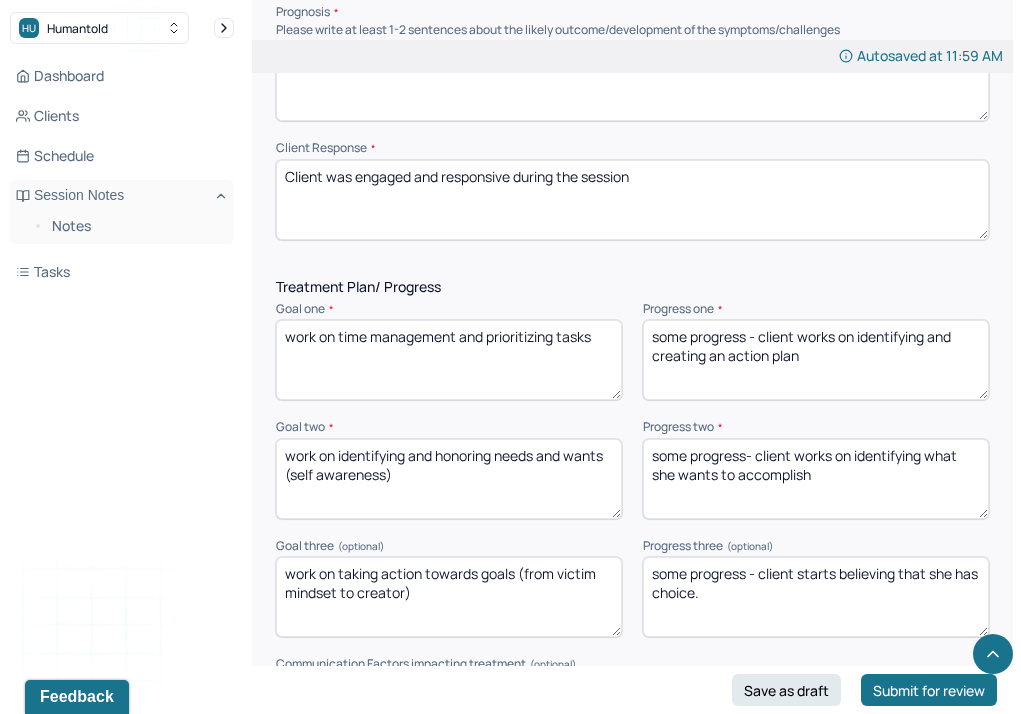 type on "Client was engaged and responsive during the session" 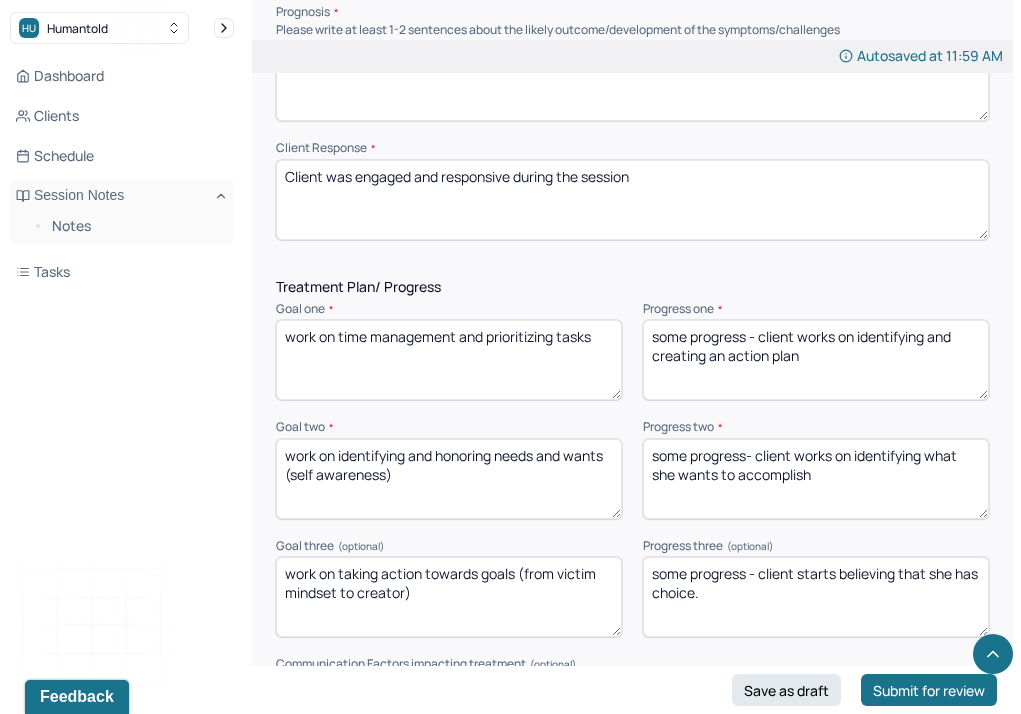 drag, startPoint x: 831, startPoint y: 358, endPoint x: 799, endPoint y: 322, distance: 48.166378 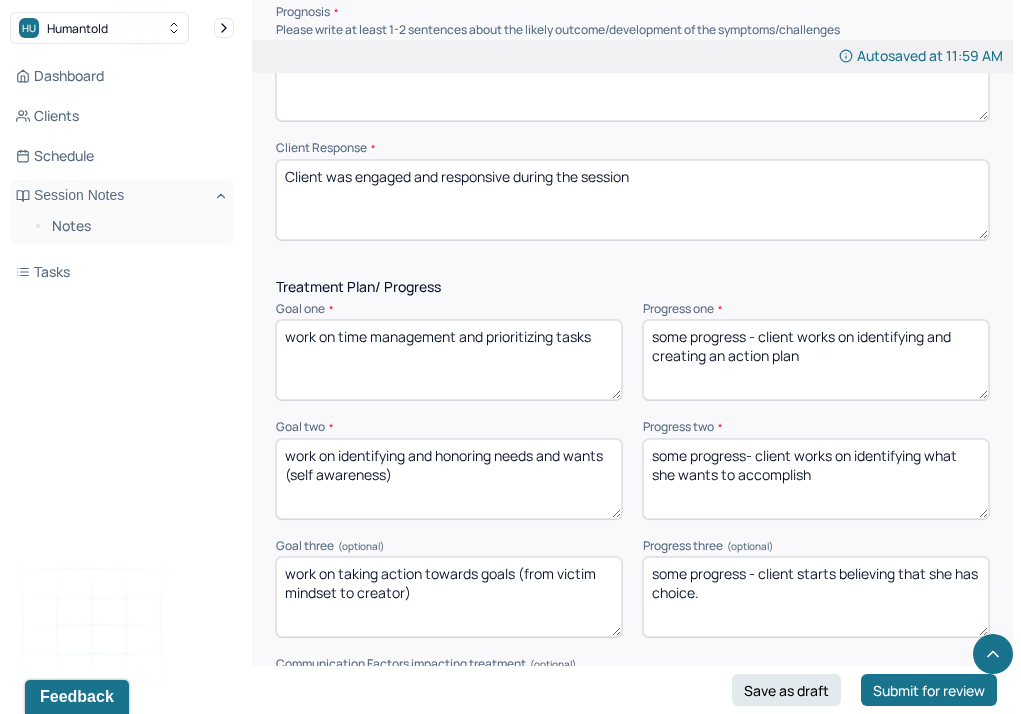 click on "some progress - client works on identifying and creating an action plan" at bounding box center [816, 360] 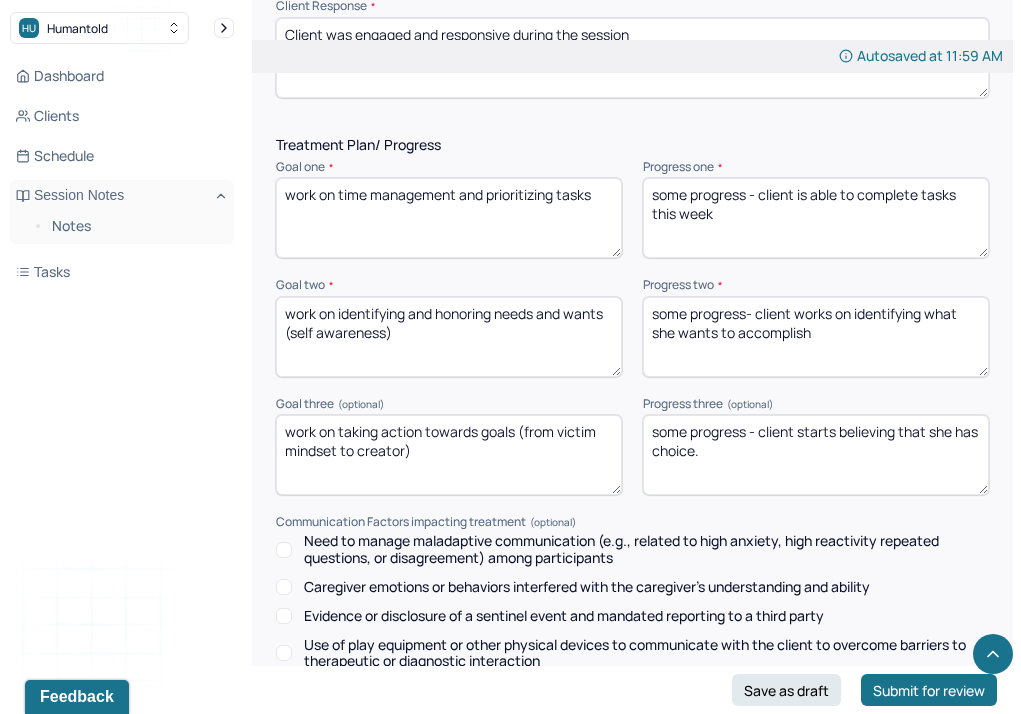 scroll, scrollTop: 2780, scrollLeft: 0, axis: vertical 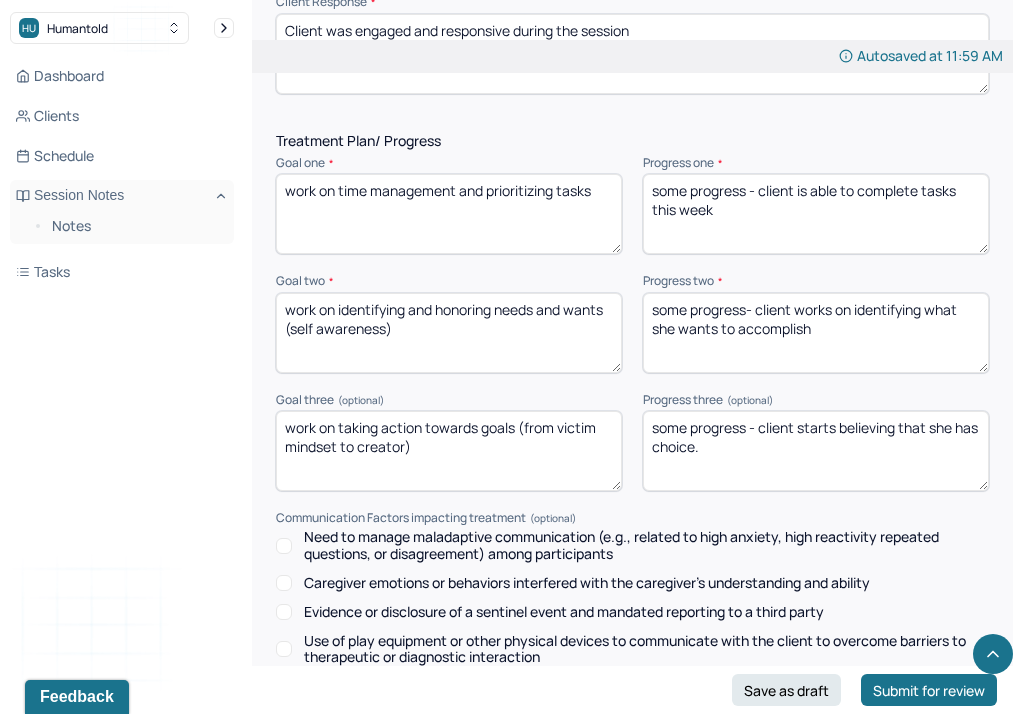 type on "some progress - client is able to complete tasks this week" 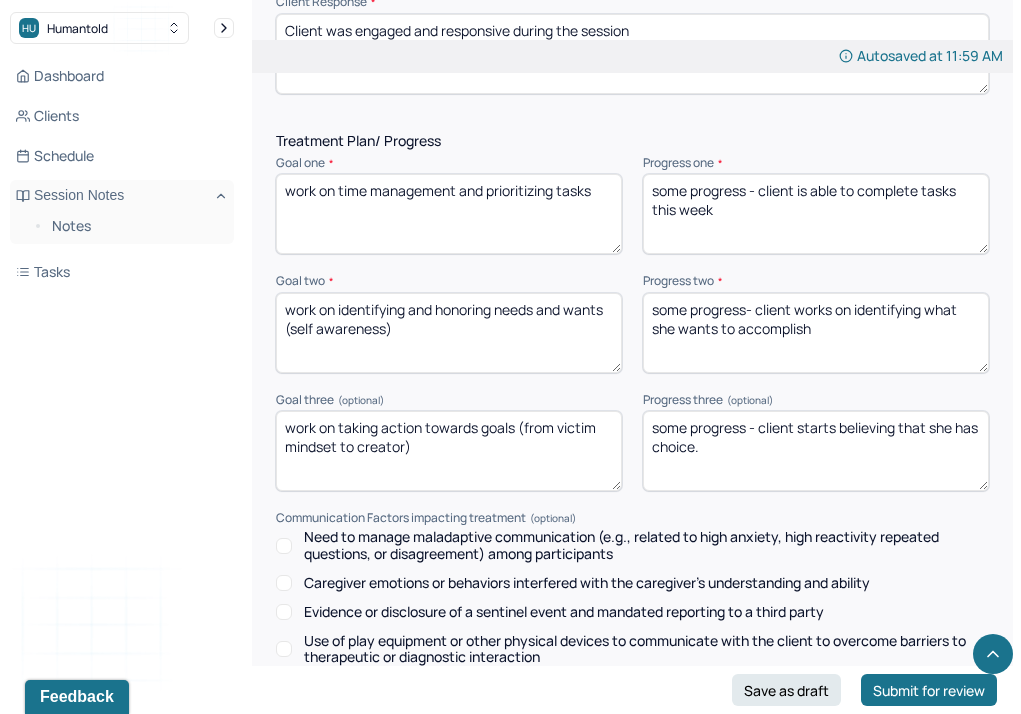 drag, startPoint x: 879, startPoint y: 325, endPoint x: 795, endPoint y: 305, distance: 86.34813 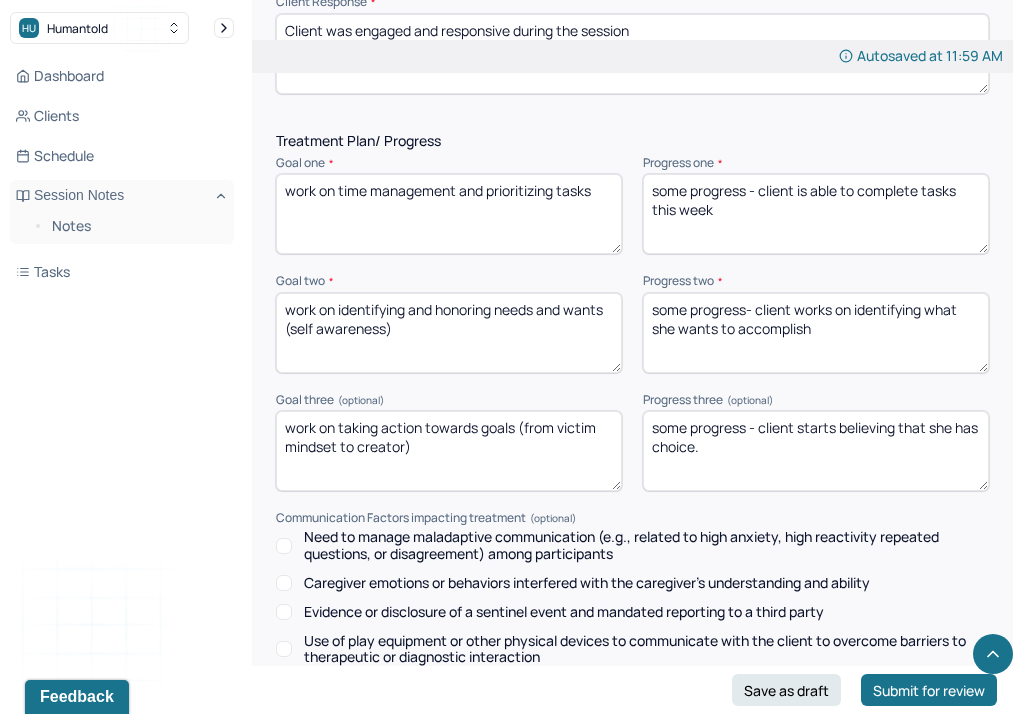 click on "some progress- client works on identifying what she wants to accomplish" at bounding box center (816, 333) 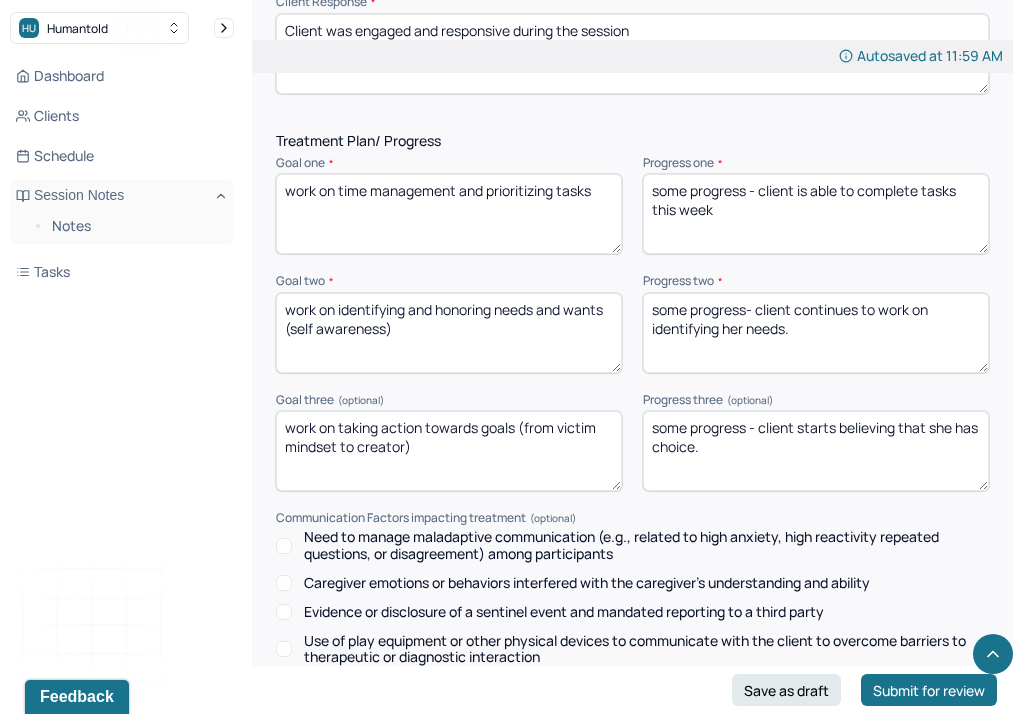 type on "some progress- client continues to work on identifying her needs." 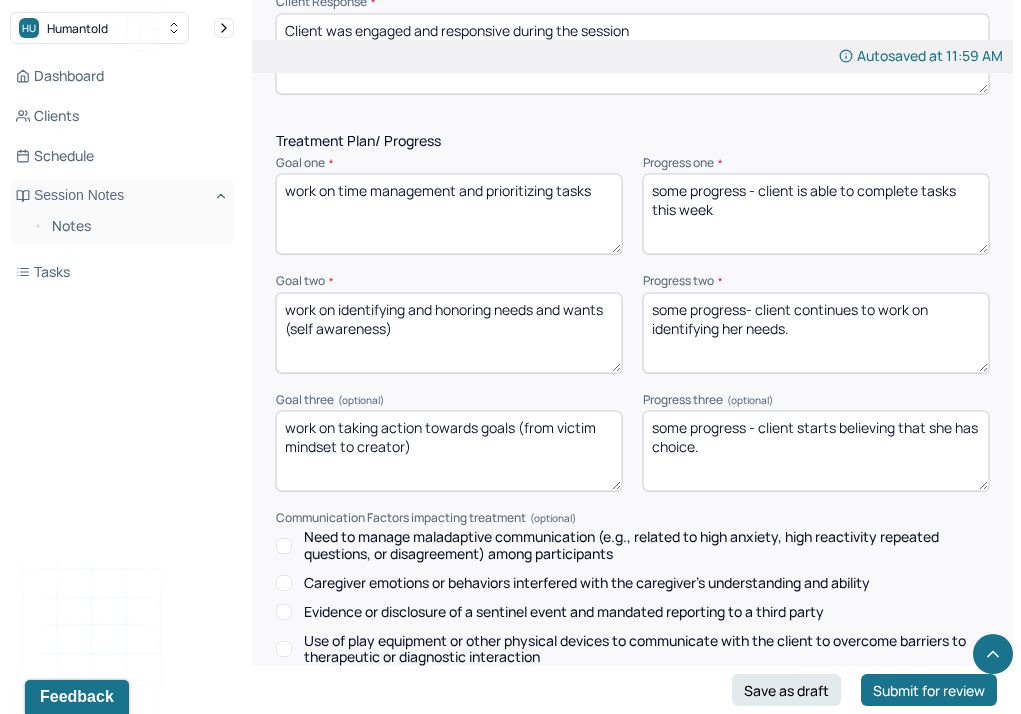 drag, startPoint x: 818, startPoint y: 474, endPoint x: 798, endPoint y: 416, distance: 61.351448 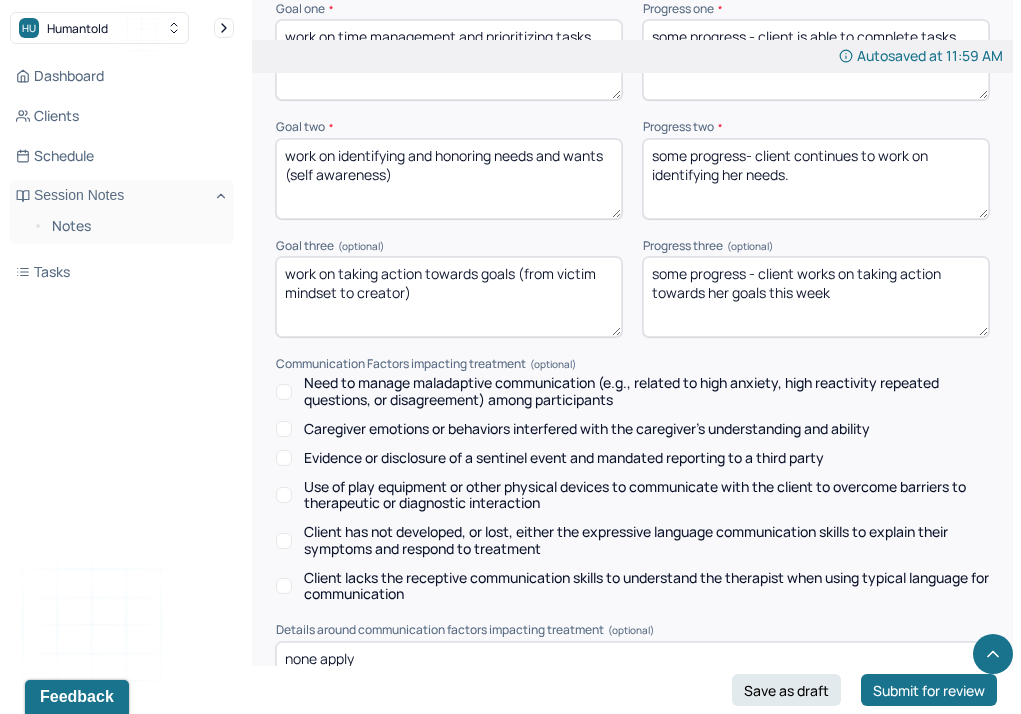 scroll, scrollTop: 3150, scrollLeft: 0, axis: vertical 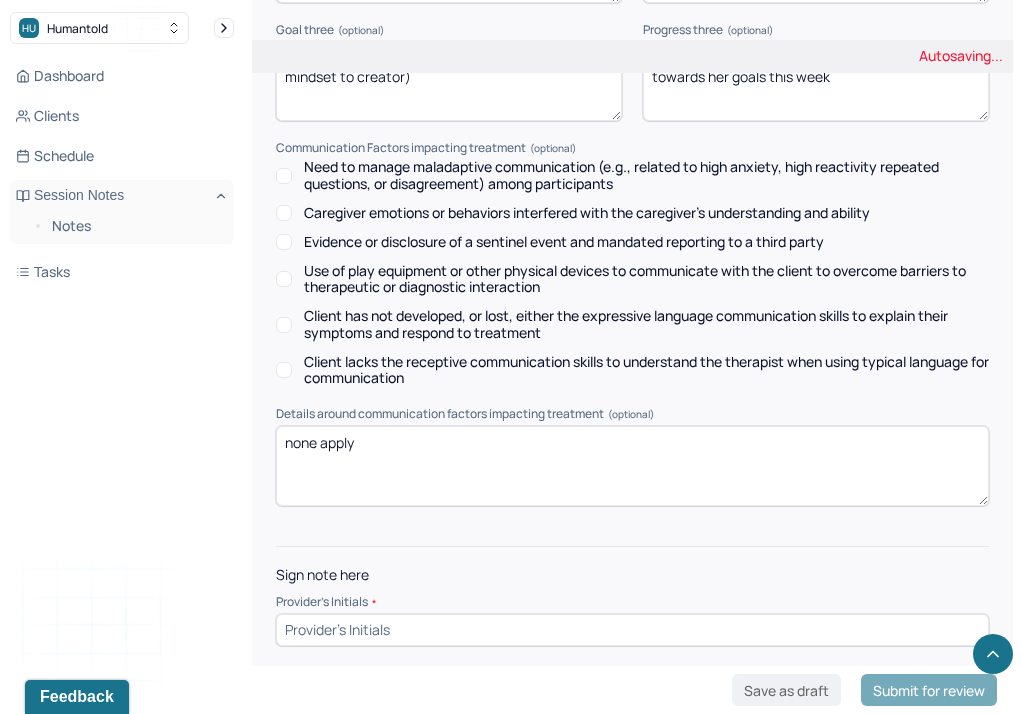 type on "some progress - client works on taking action towards her goals this week" 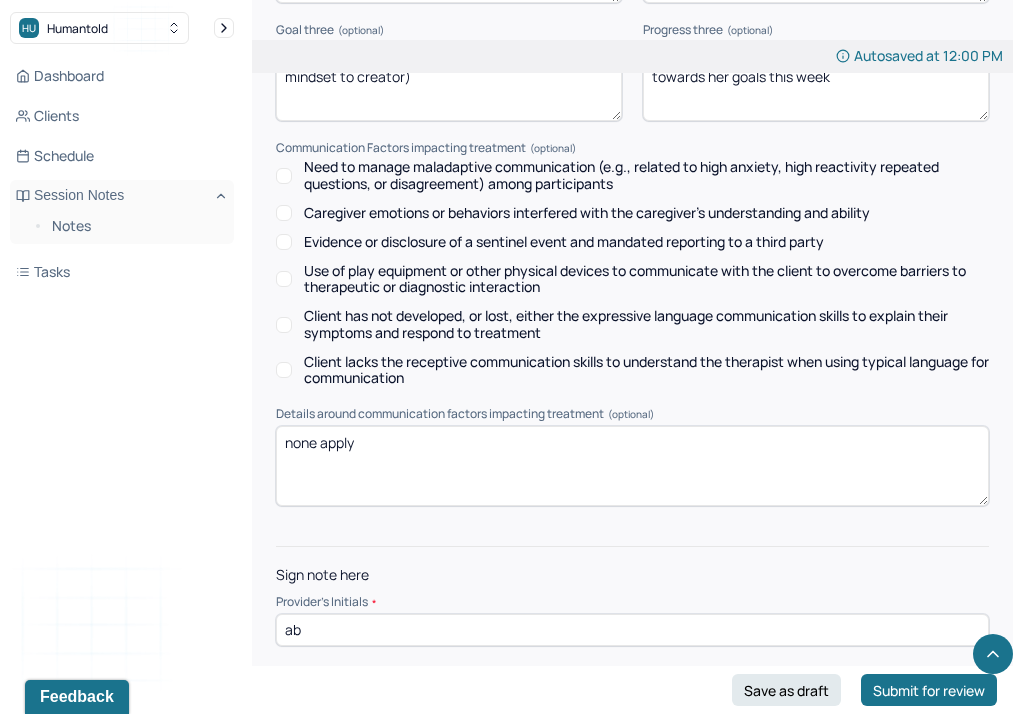 type on "ab" 